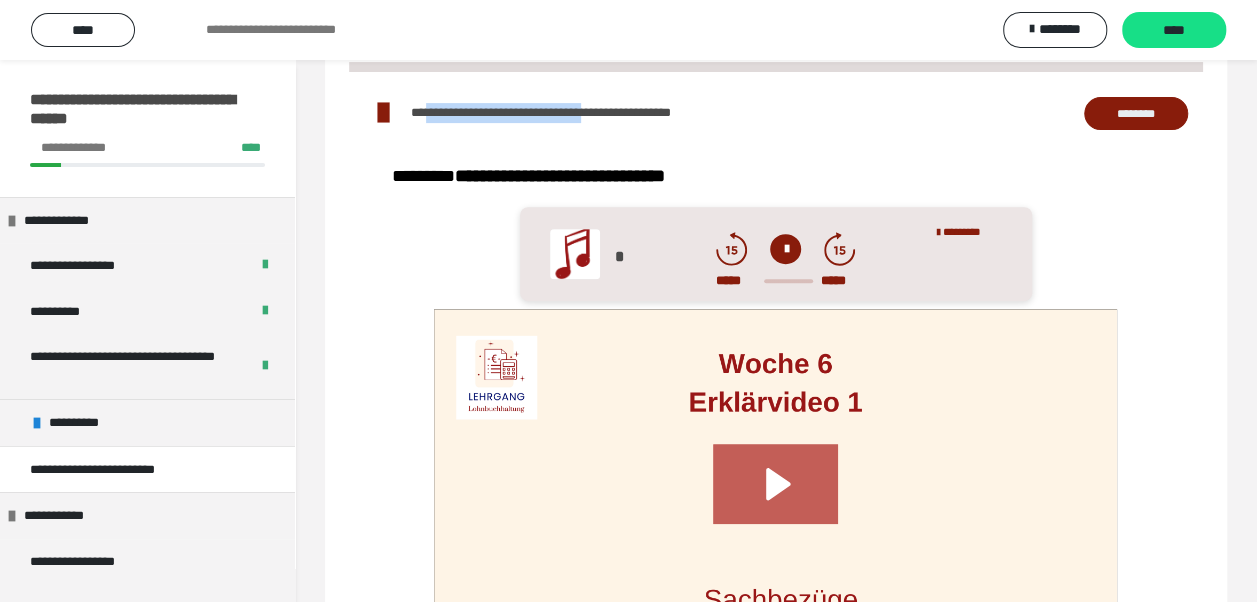 scroll, scrollTop: 0, scrollLeft: 0, axis: both 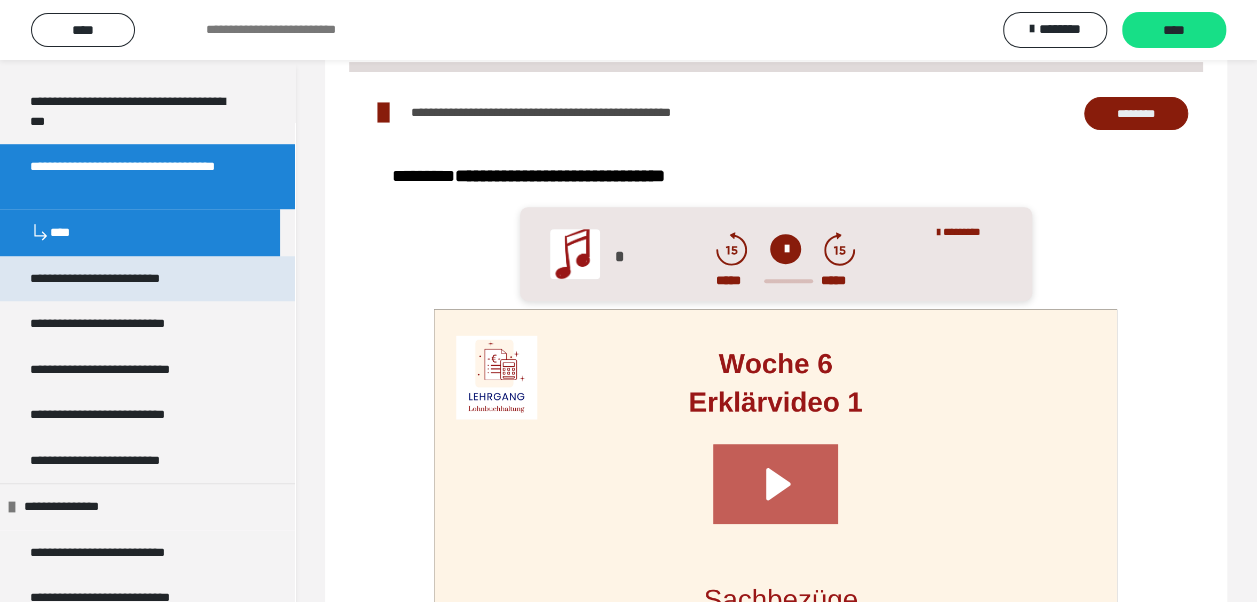 click on "**********" at bounding box center [124, 279] 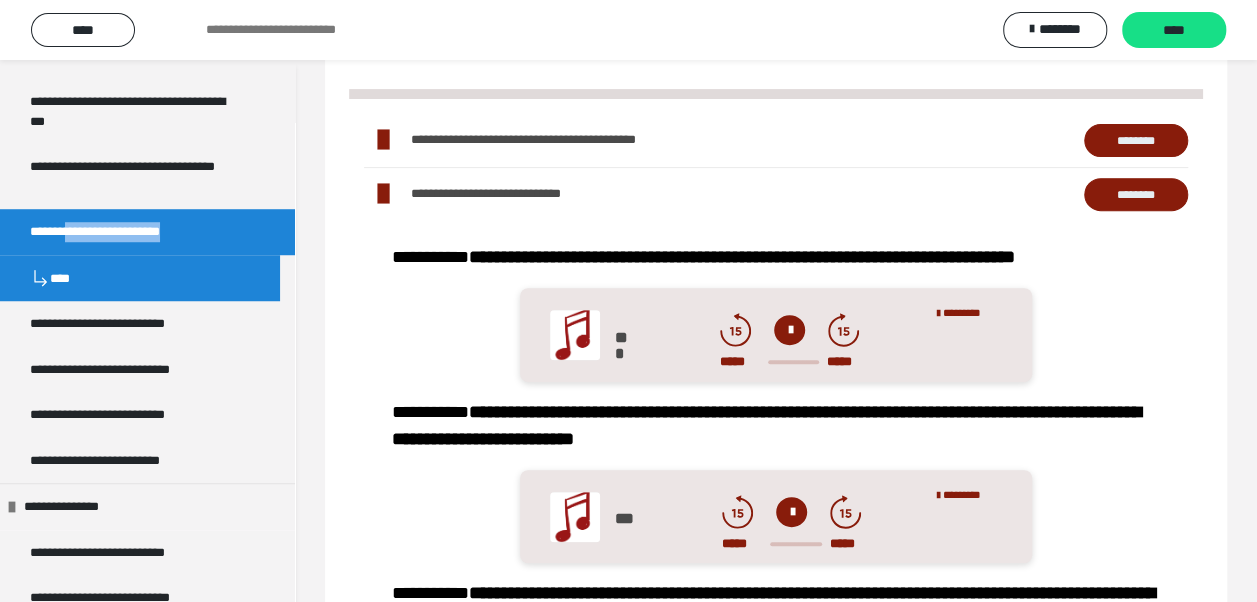 drag, startPoint x: 81, startPoint y: 231, endPoint x: 229, endPoint y: 244, distance: 148.56985 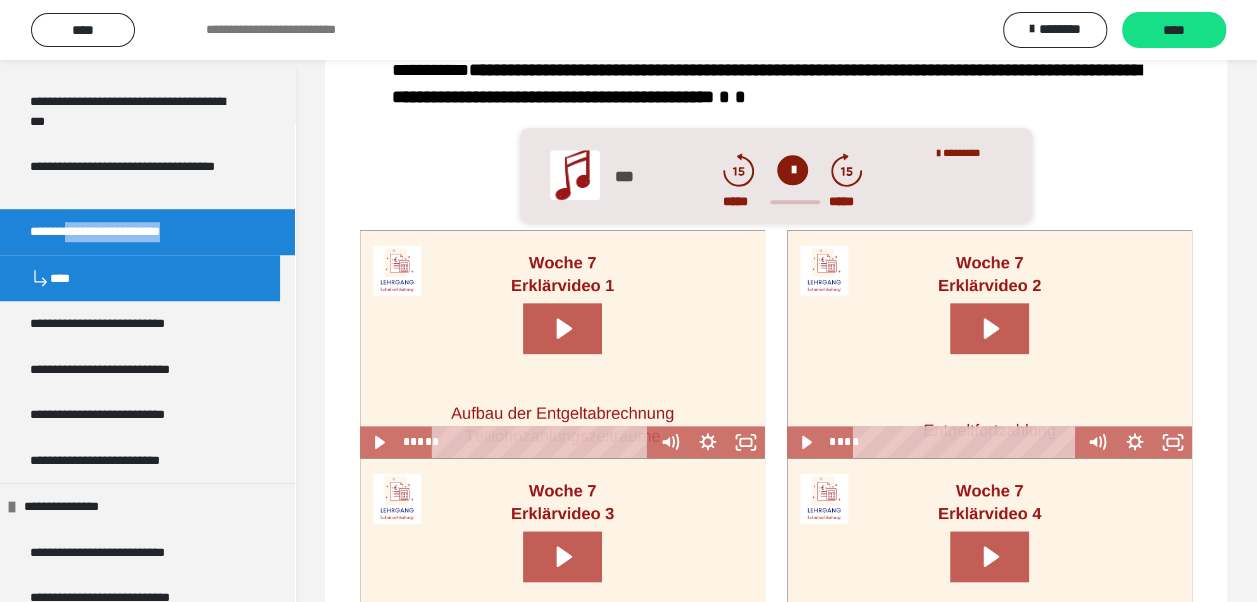 scroll, scrollTop: 1100, scrollLeft: 0, axis: vertical 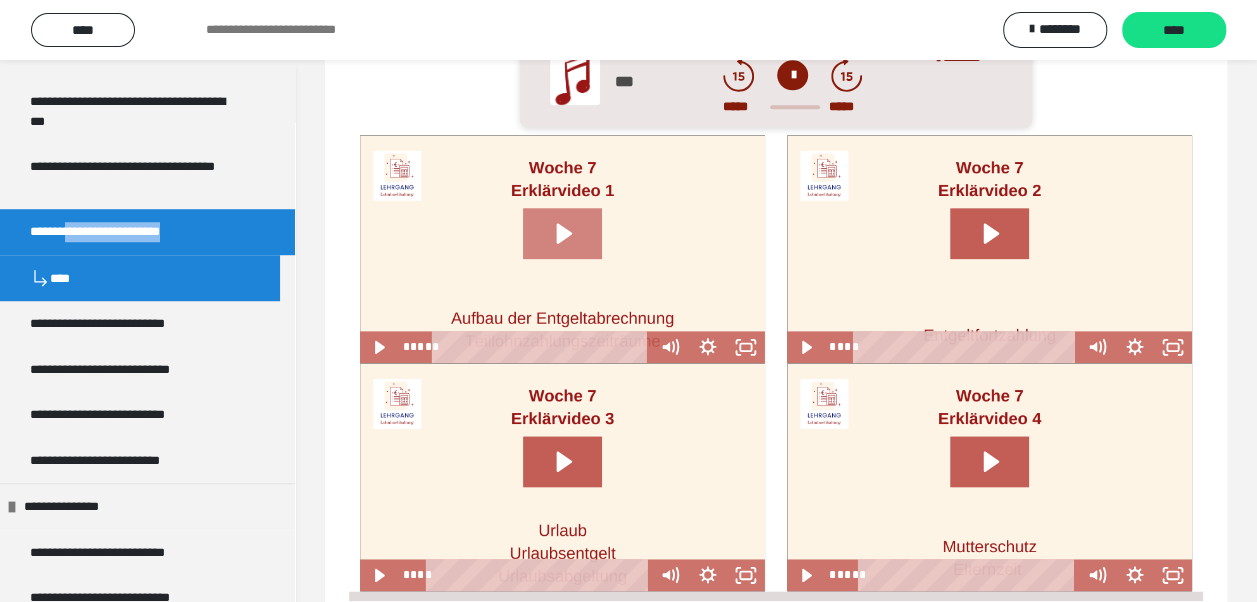 click 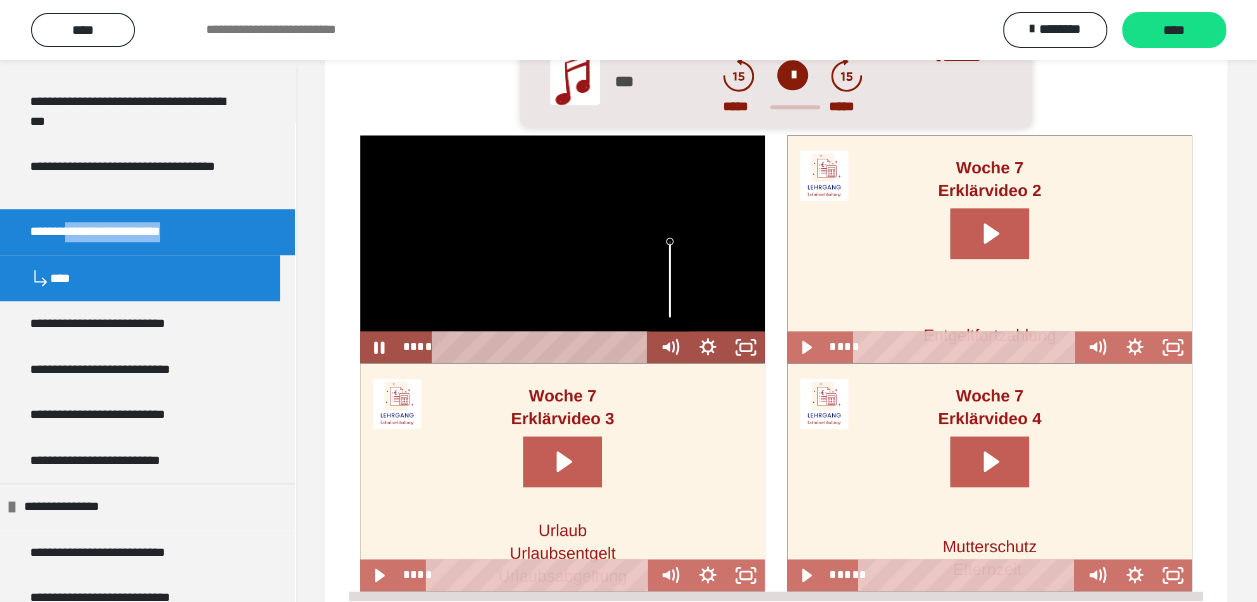 click at bounding box center [670, 279] 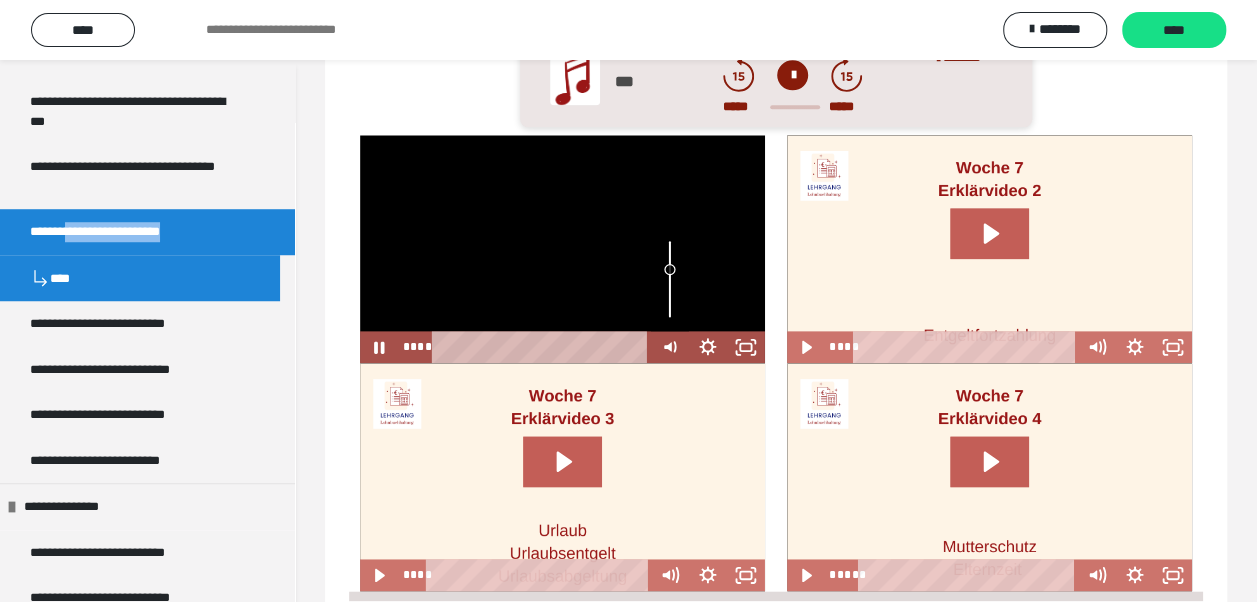 click at bounding box center (670, 269) 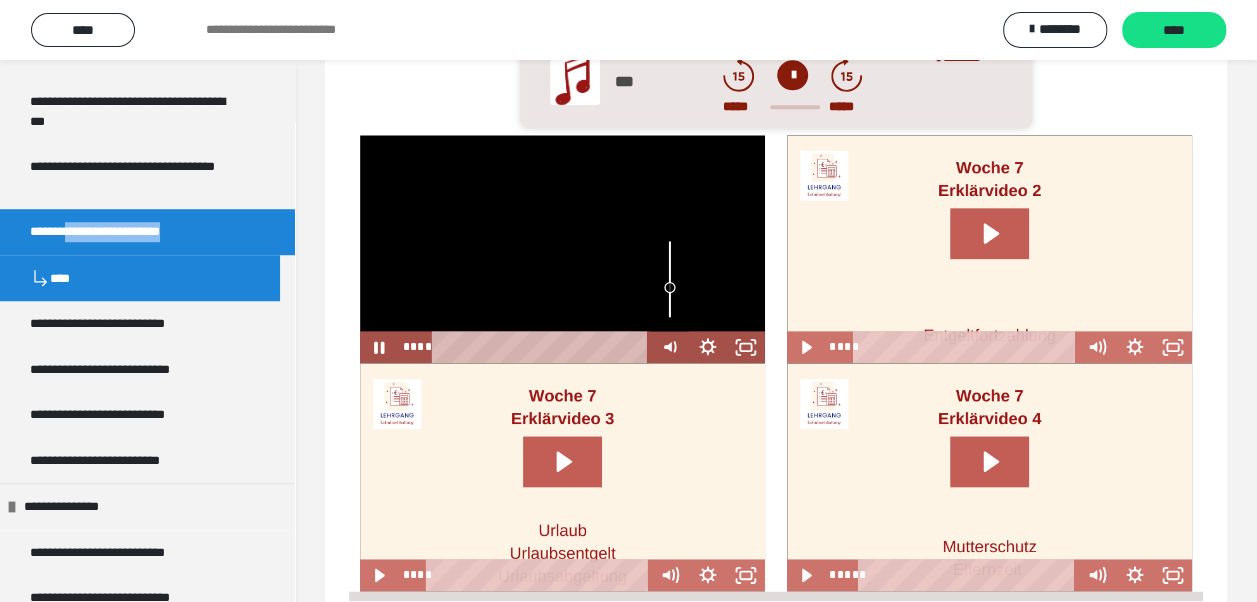 click at bounding box center [670, 279] 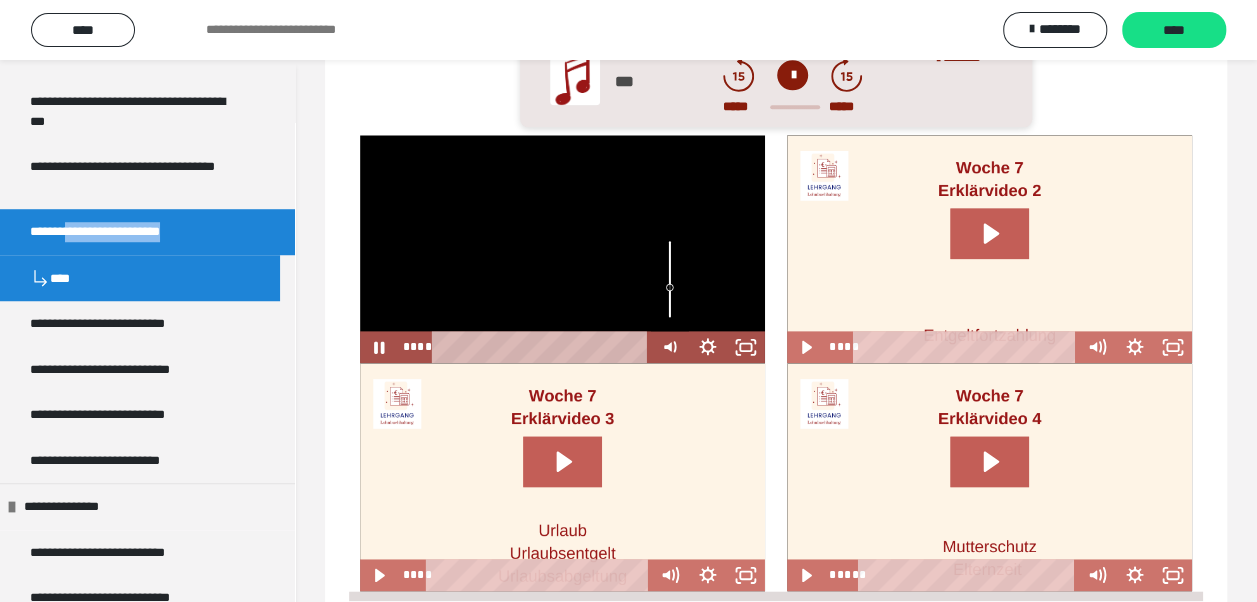 click at bounding box center [670, 279] 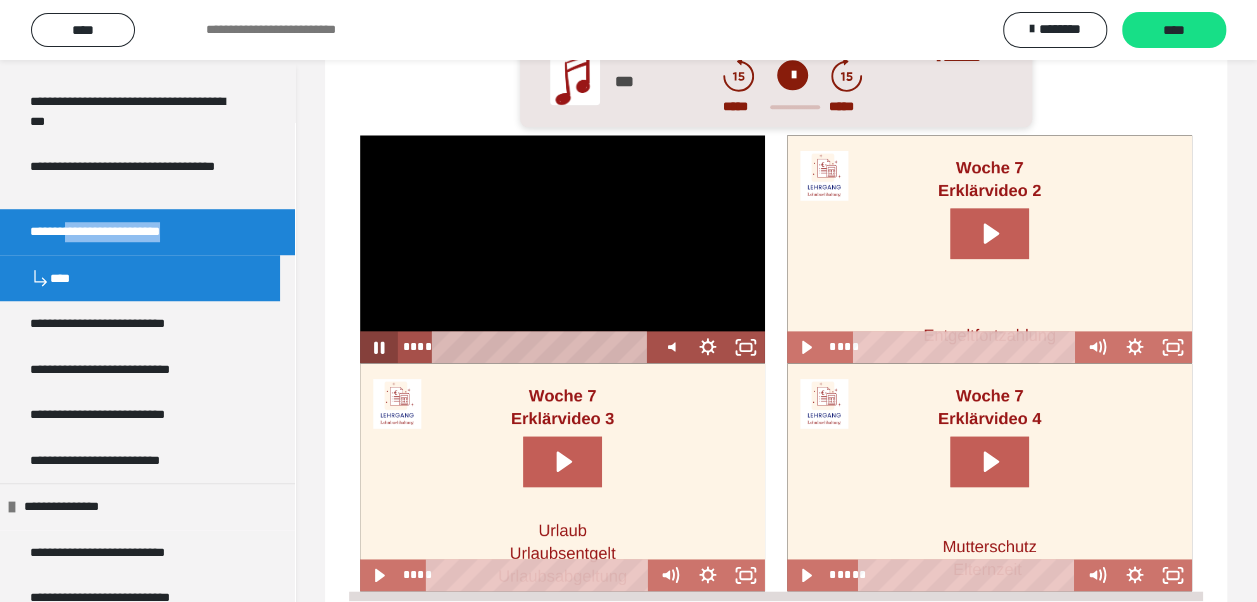 click 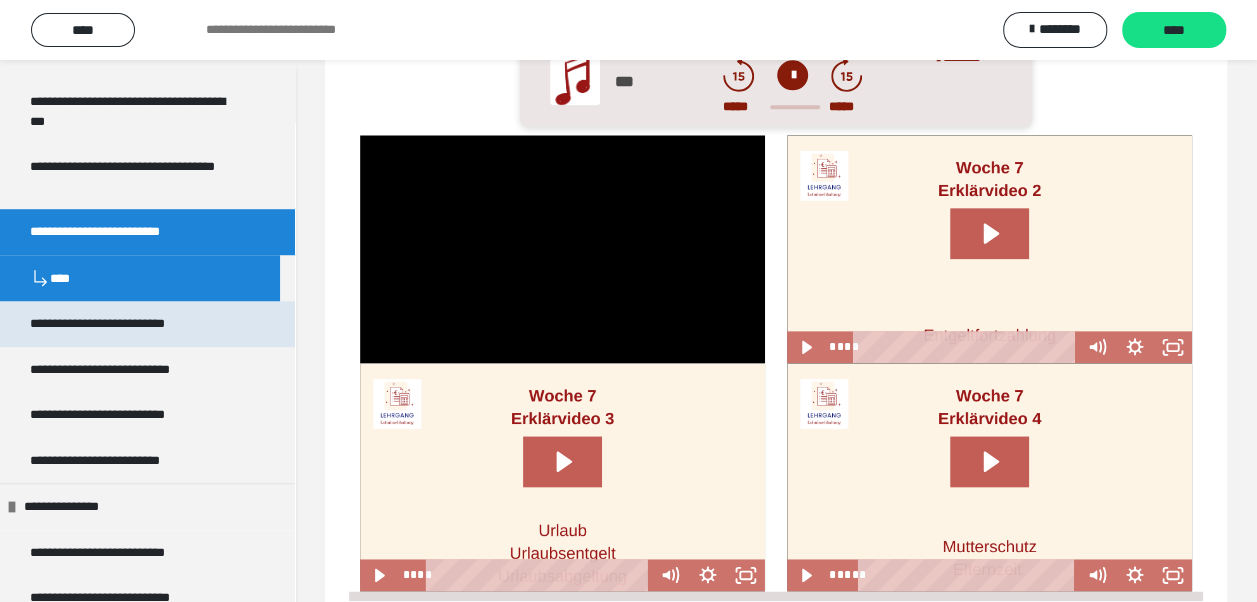 click on "**********" at bounding box center [126, 324] 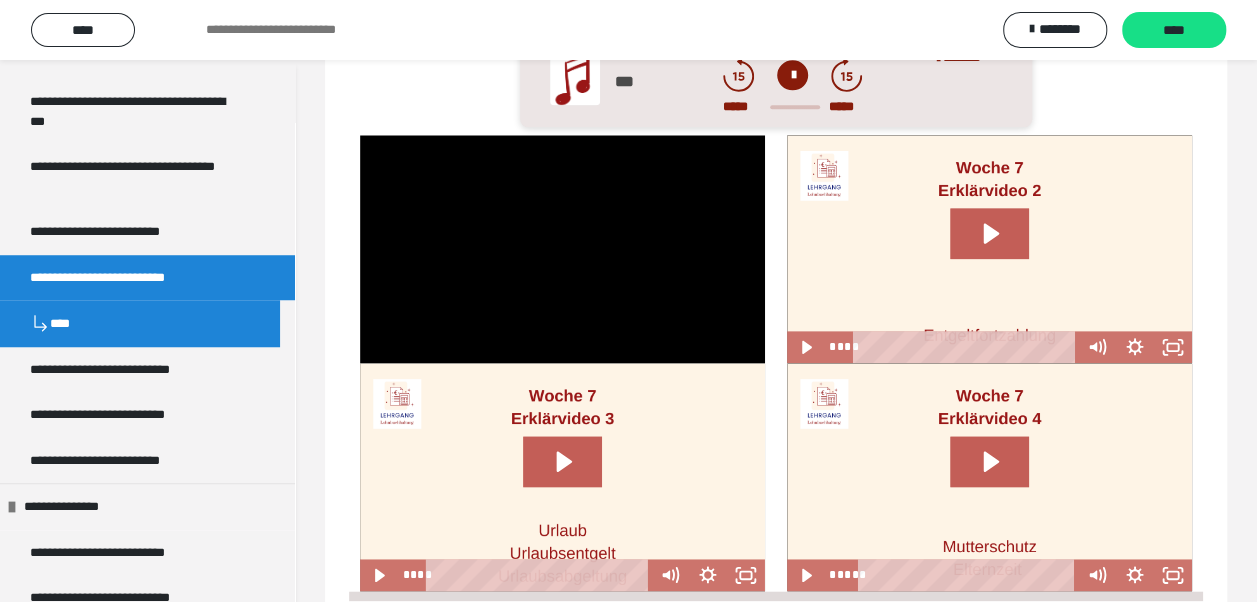 scroll, scrollTop: 882, scrollLeft: 0, axis: vertical 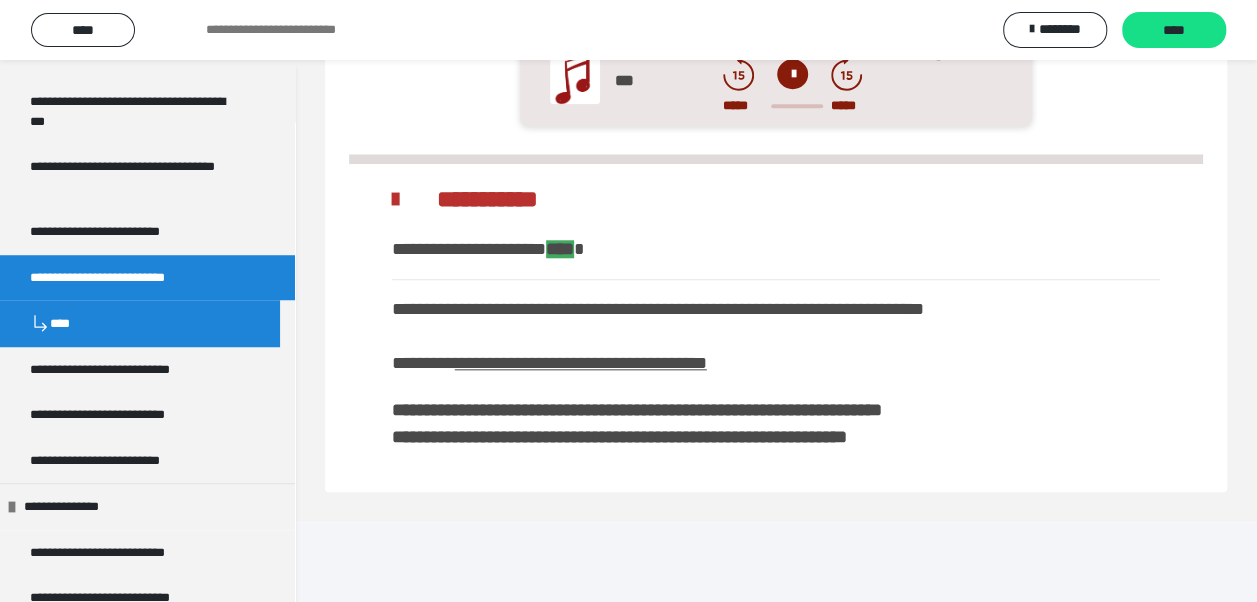 click on "**********" at bounding box center (126, 278) 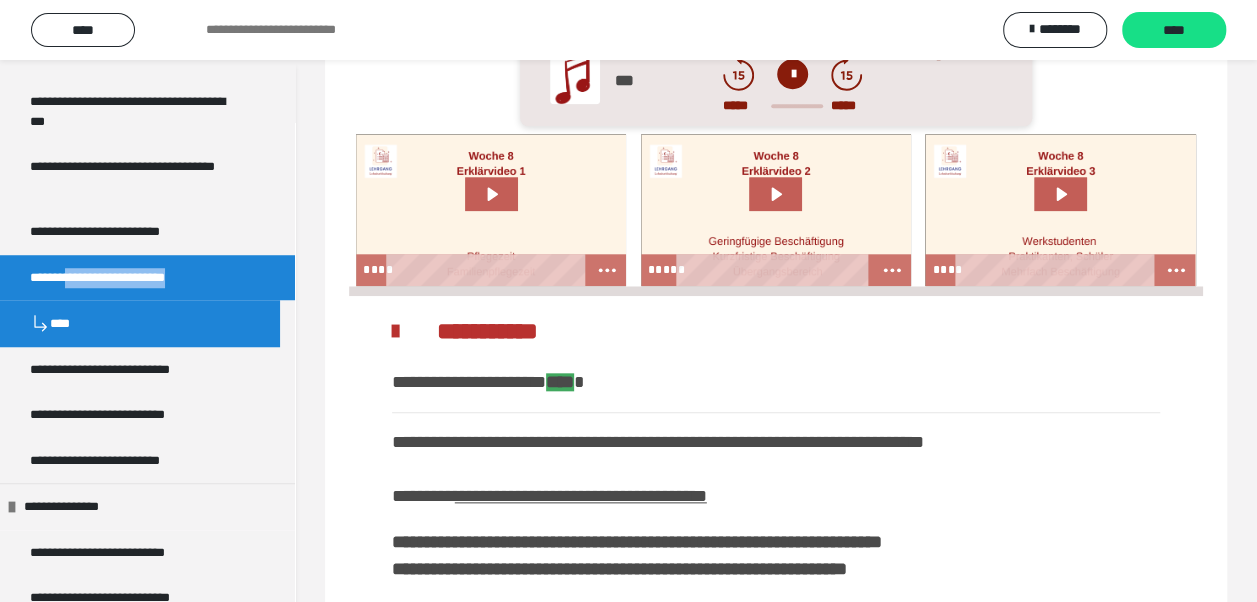 drag, startPoint x: 80, startPoint y: 276, endPoint x: 224, endPoint y: 280, distance: 144.05554 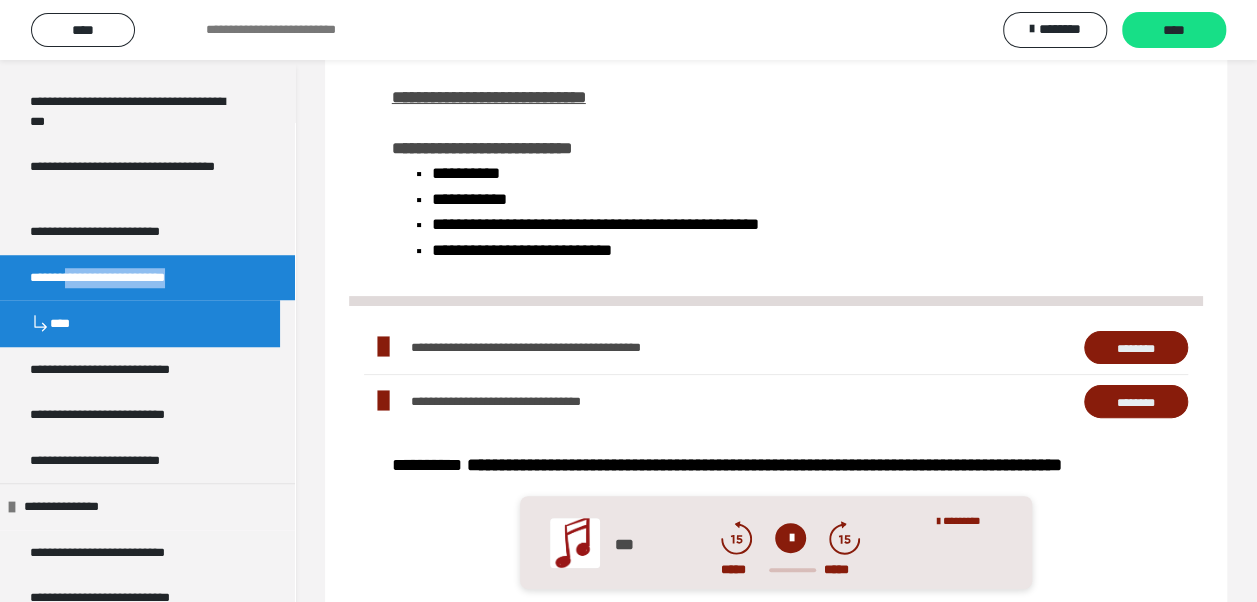 scroll, scrollTop: 82, scrollLeft: 0, axis: vertical 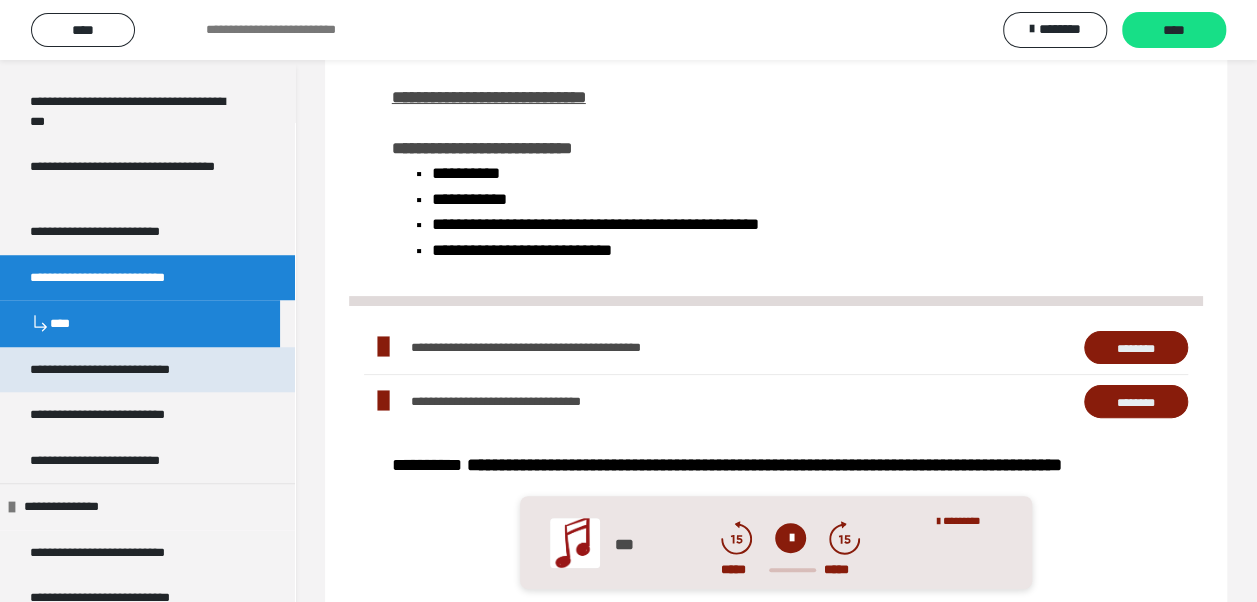 click on "**********" at bounding box center (128, 370) 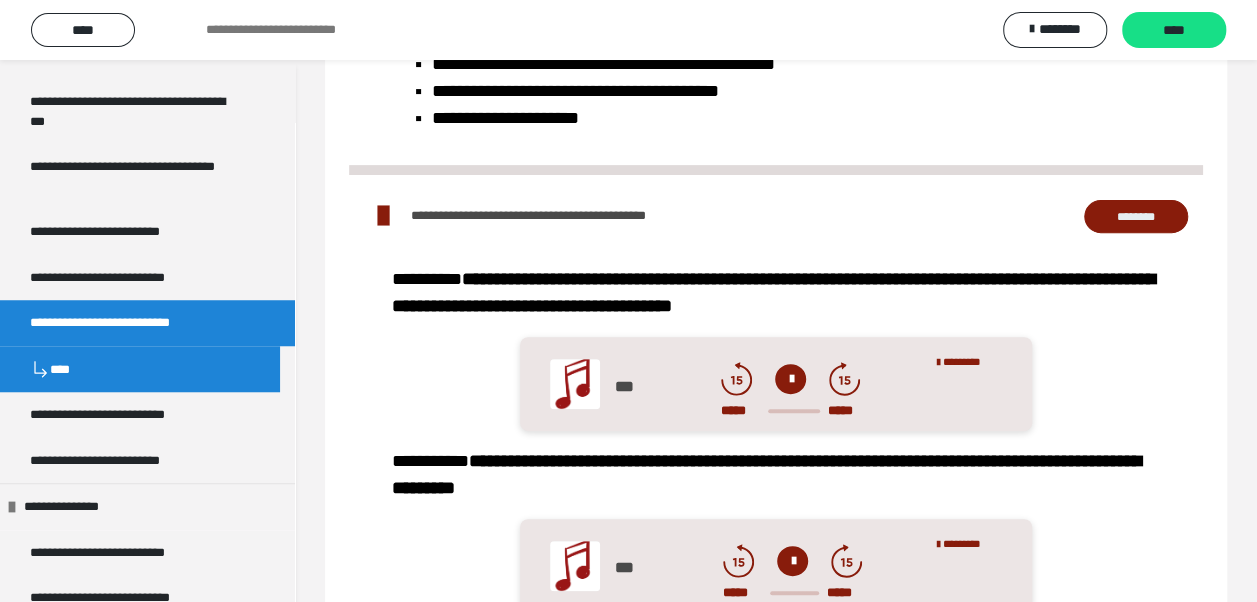 scroll, scrollTop: 282, scrollLeft: 0, axis: vertical 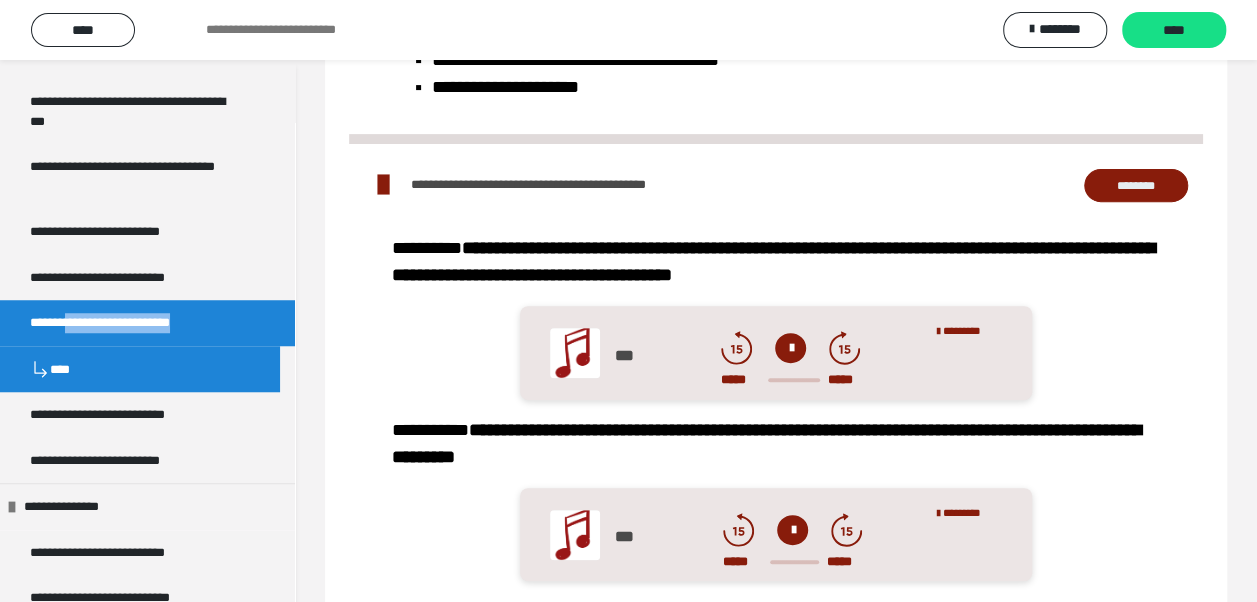 drag, startPoint x: 85, startPoint y: 323, endPoint x: 229, endPoint y: 328, distance: 144.08678 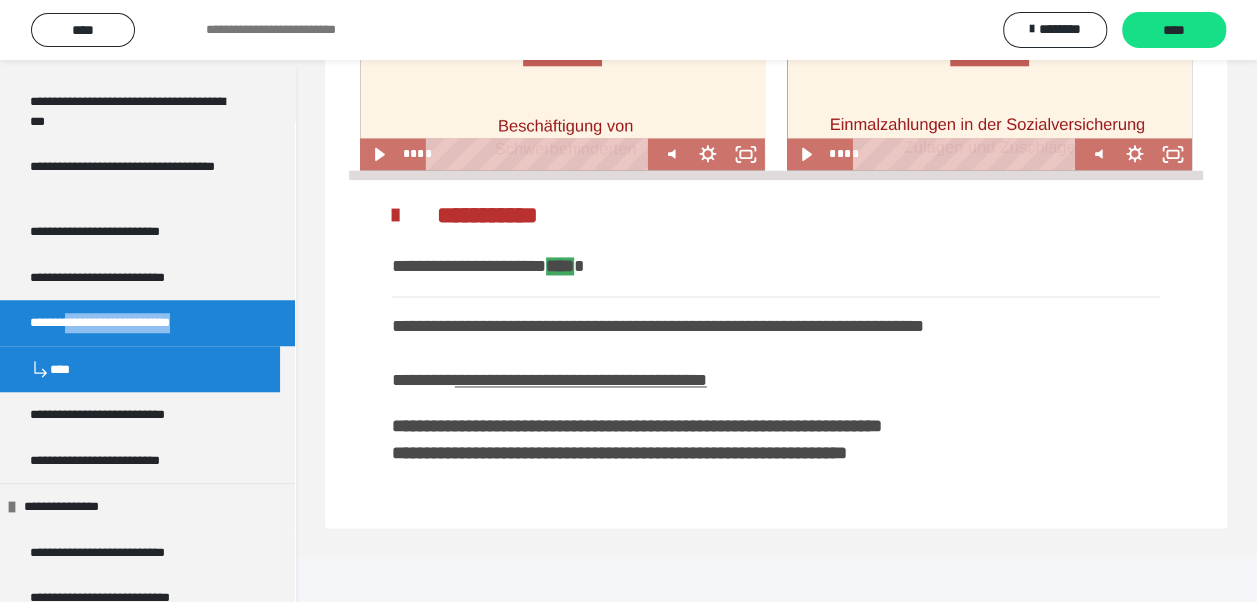 scroll, scrollTop: 1387, scrollLeft: 0, axis: vertical 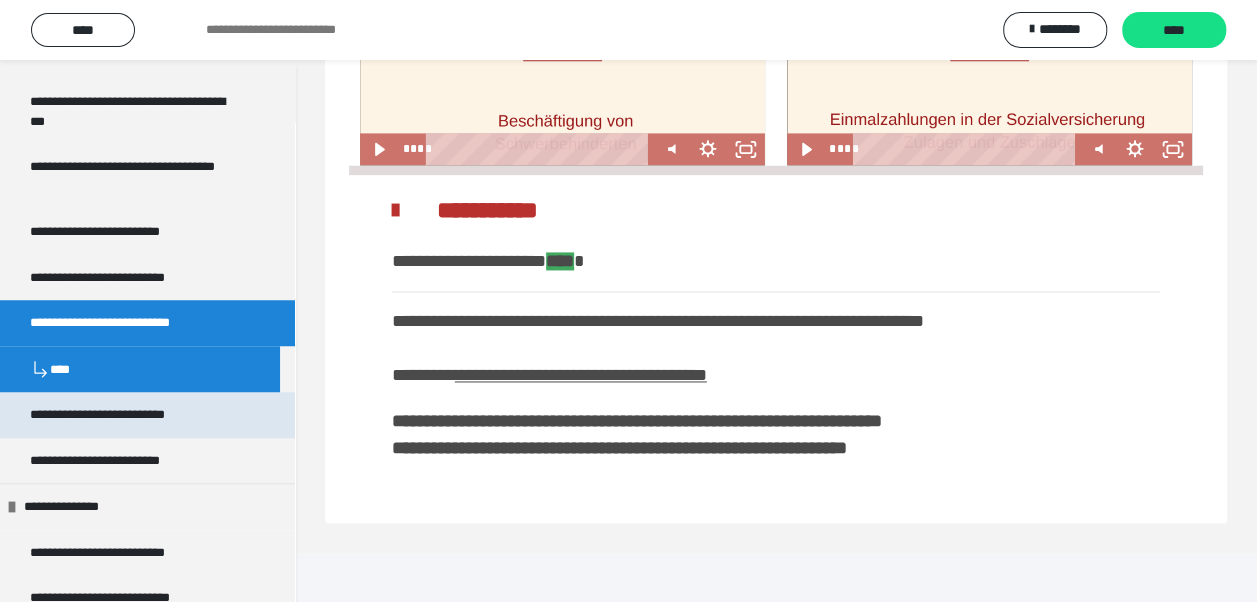 click on "**********" at bounding box center [128, 415] 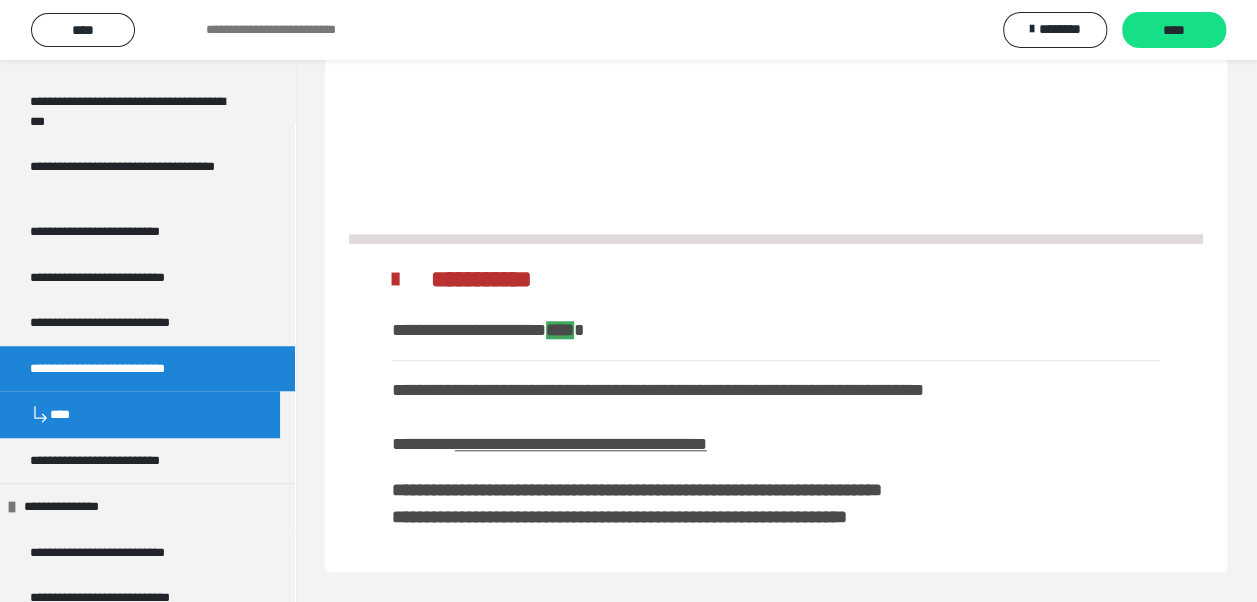 scroll, scrollTop: 532, scrollLeft: 0, axis: vertical 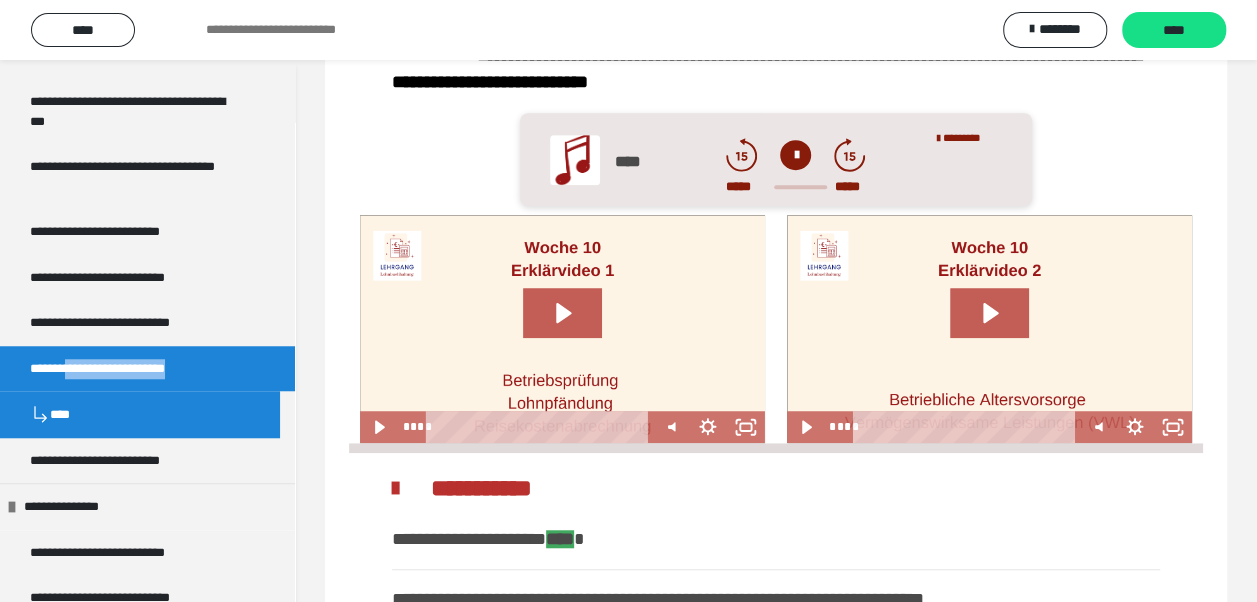 drag, startPoint x: 82, startPoint y: 365, endPoint x: 237, endPoint y: 372, distance: 155.15799 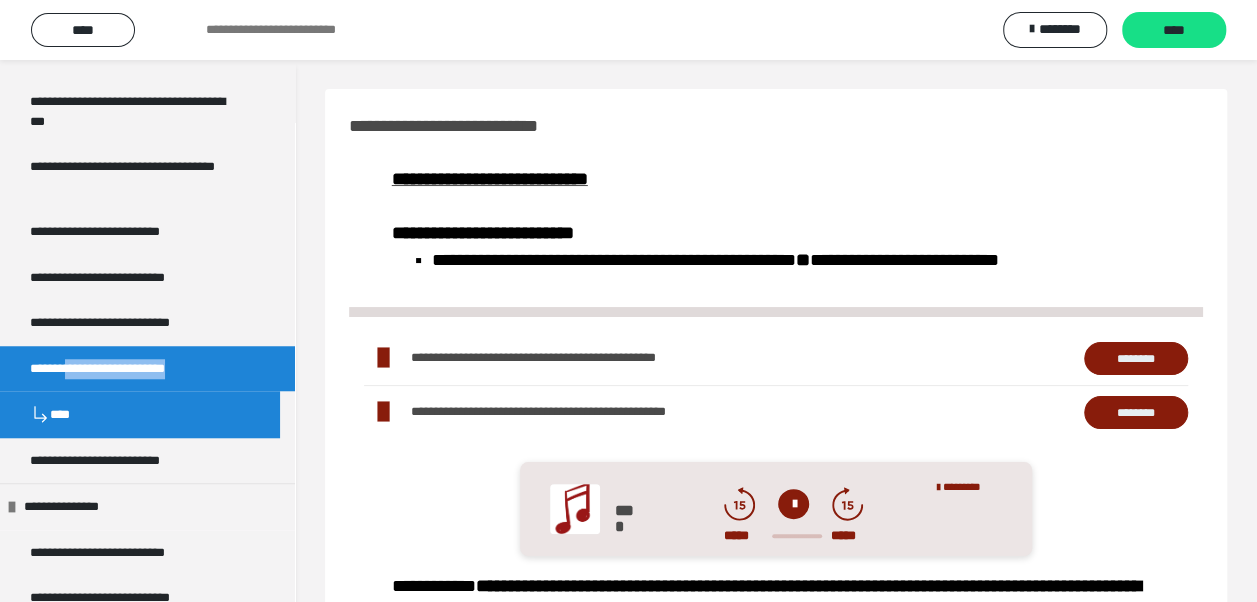 scroll, scrollTop: 0, scrollLeft: 0, axis: both 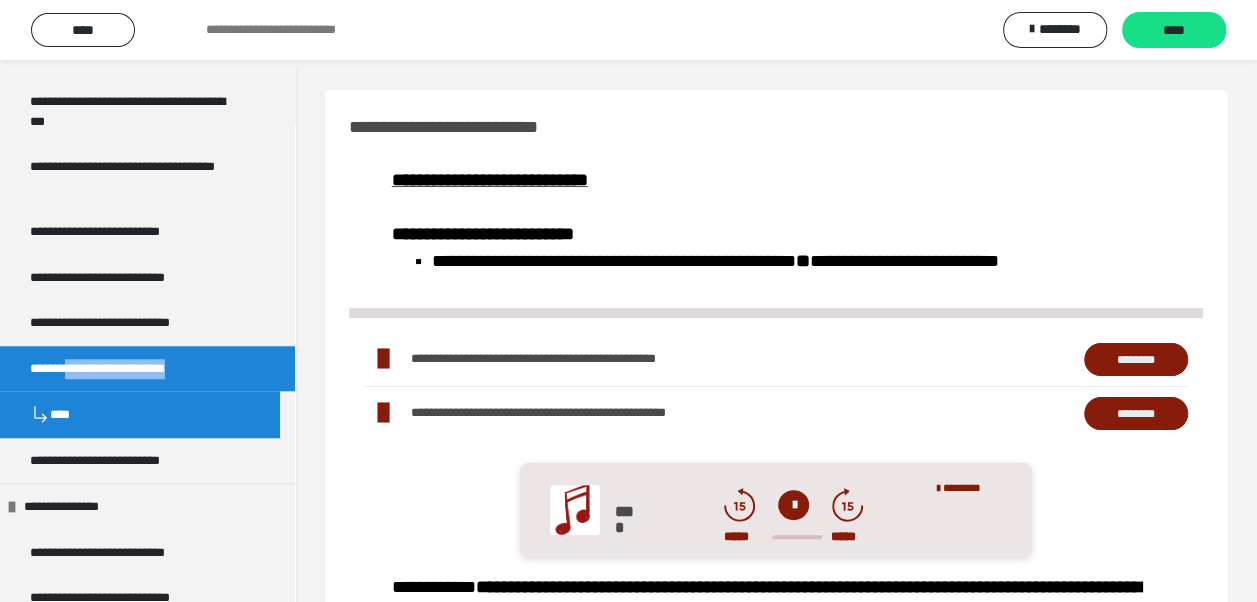 click on "********" at bounding box center [1136, 359] 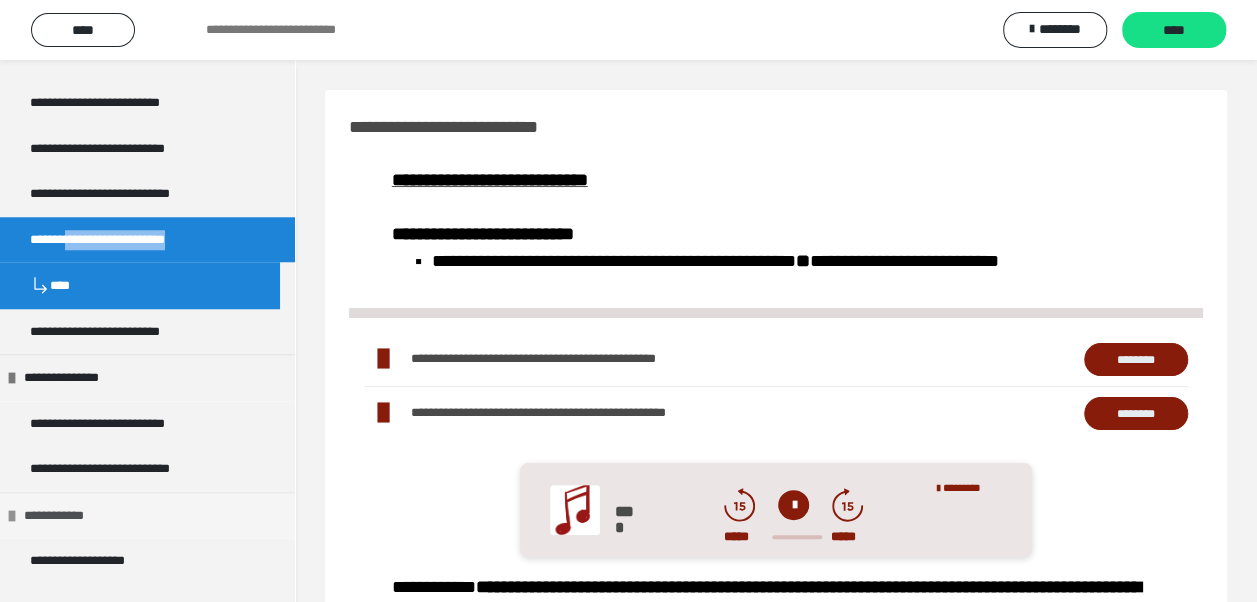 scroll, scrollTop: 900, scrollLeft: 0, axis: vertical 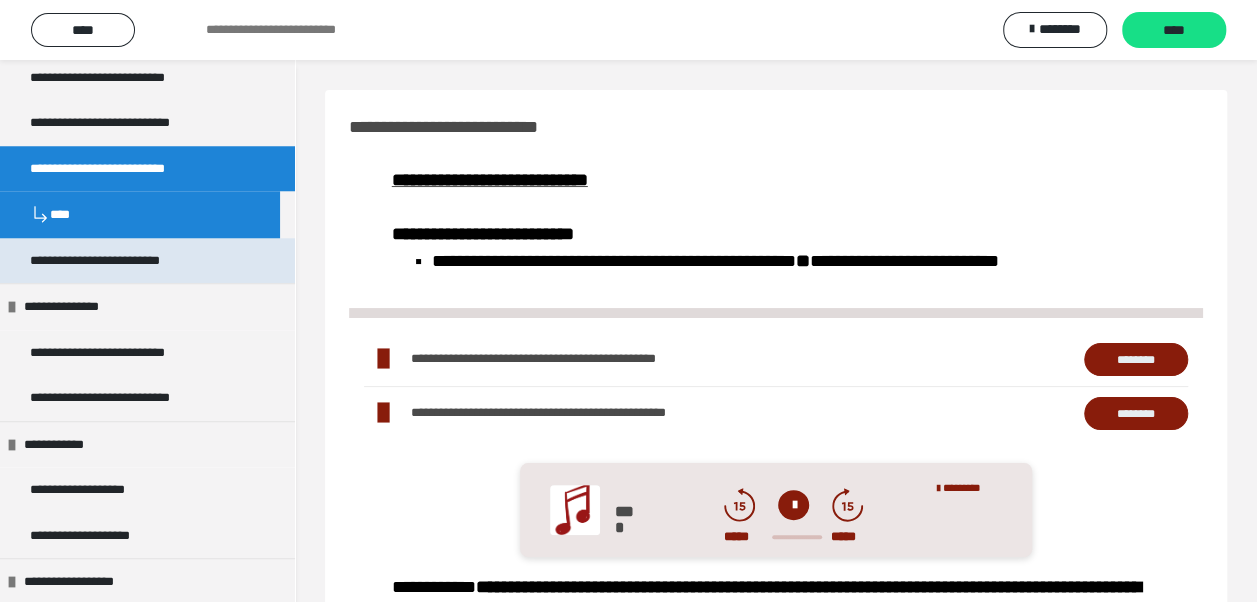click on "**********" at bounding box center [126, 261] 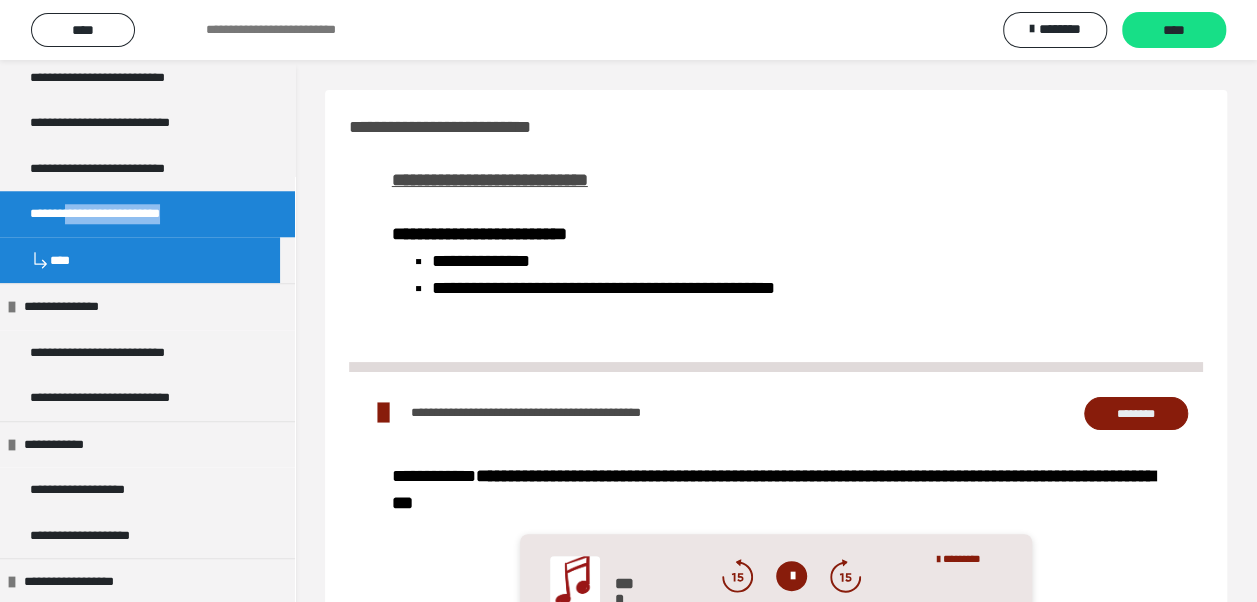 drag, startPoint x: 84, startPoint y: 208, endPoint x: 233, endPoint y: 224, distance: 149.8566 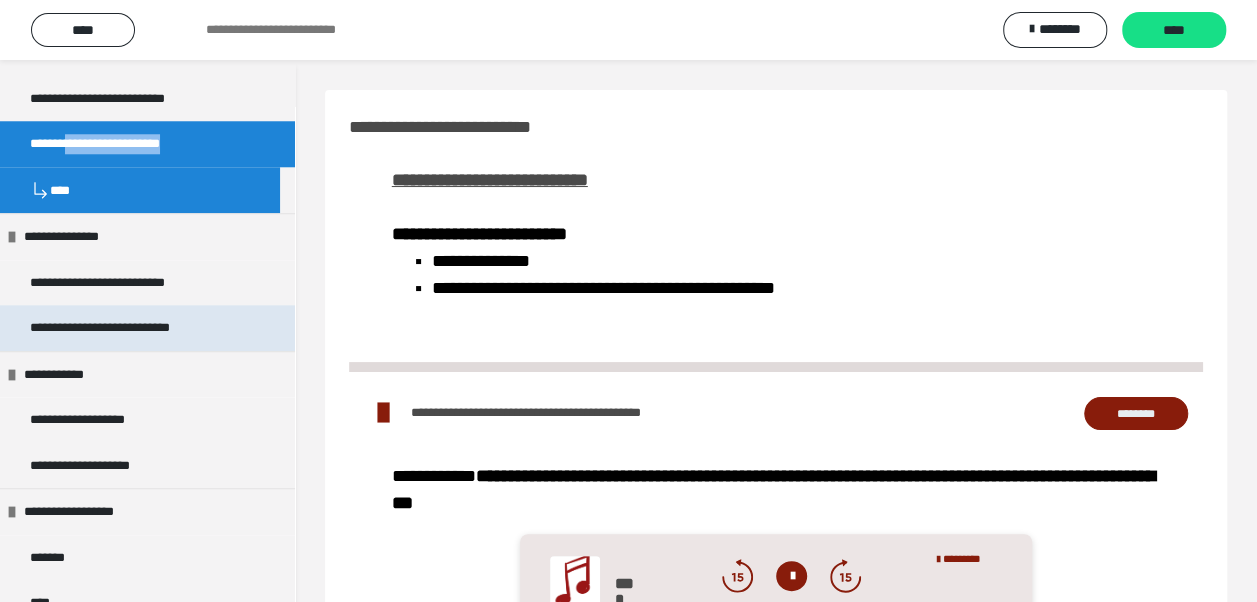 scroll, scrollTop: 1000, scrollLeft: 0, axis: vertical 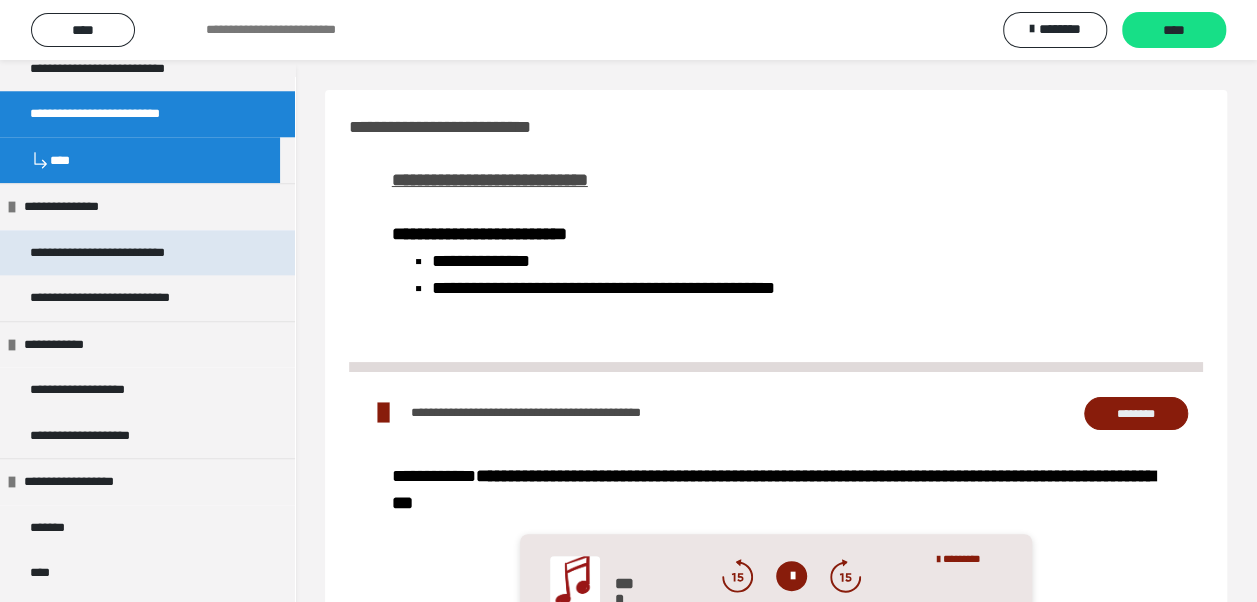 click on "**********" at bounding box center [122, 253] 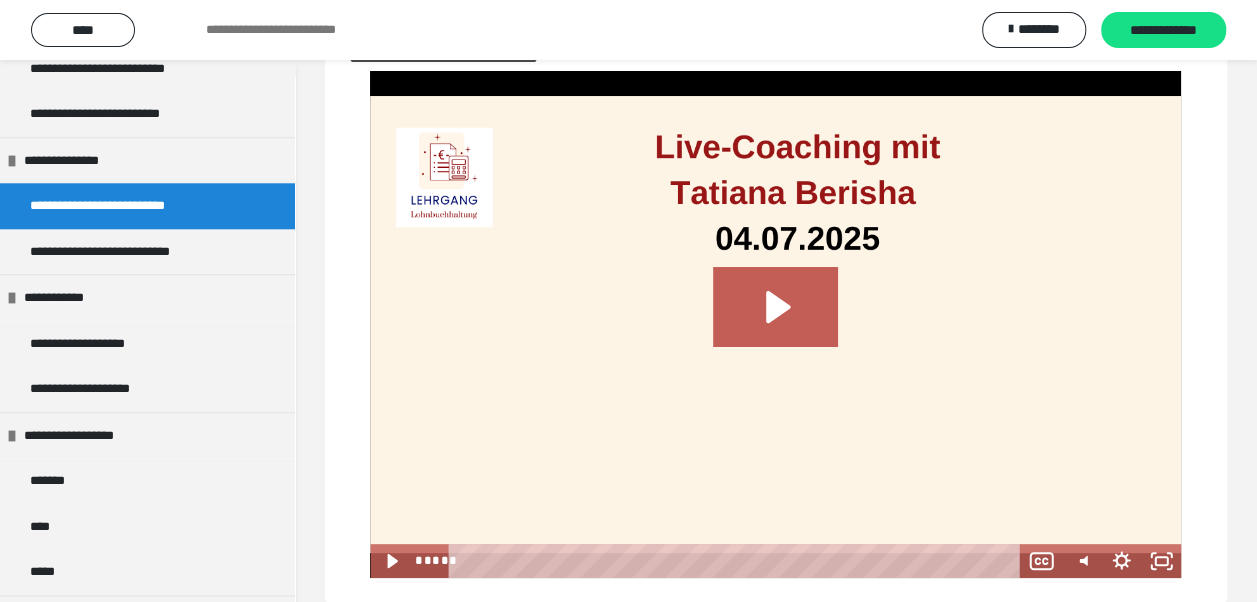 scroll, scrollTop: 100, scrollLeft: 0, axis: vertical 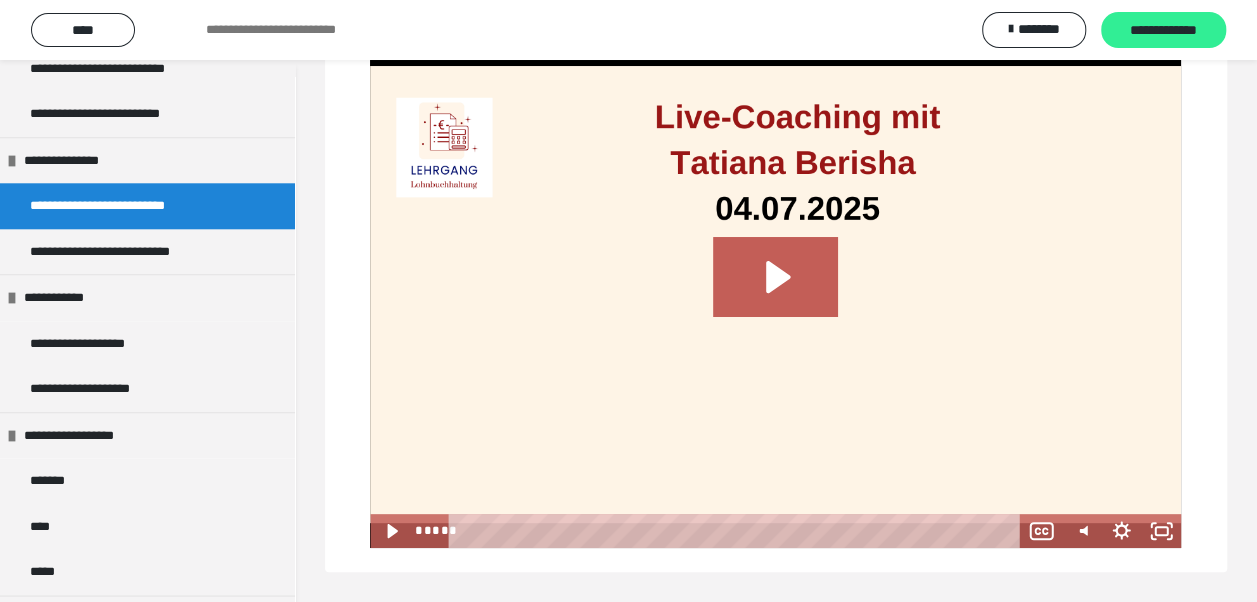 click on "**********" at bounding box center (1163, 31) 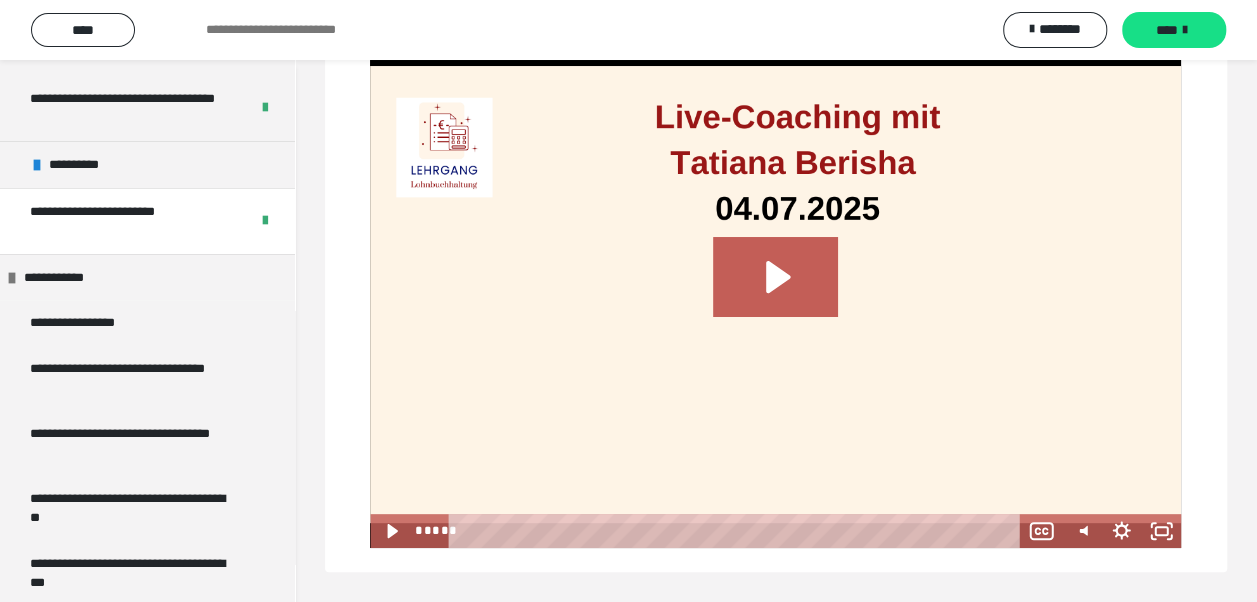 scroll, scrollTop: 20, scrollLeft: 0, axis: vertical 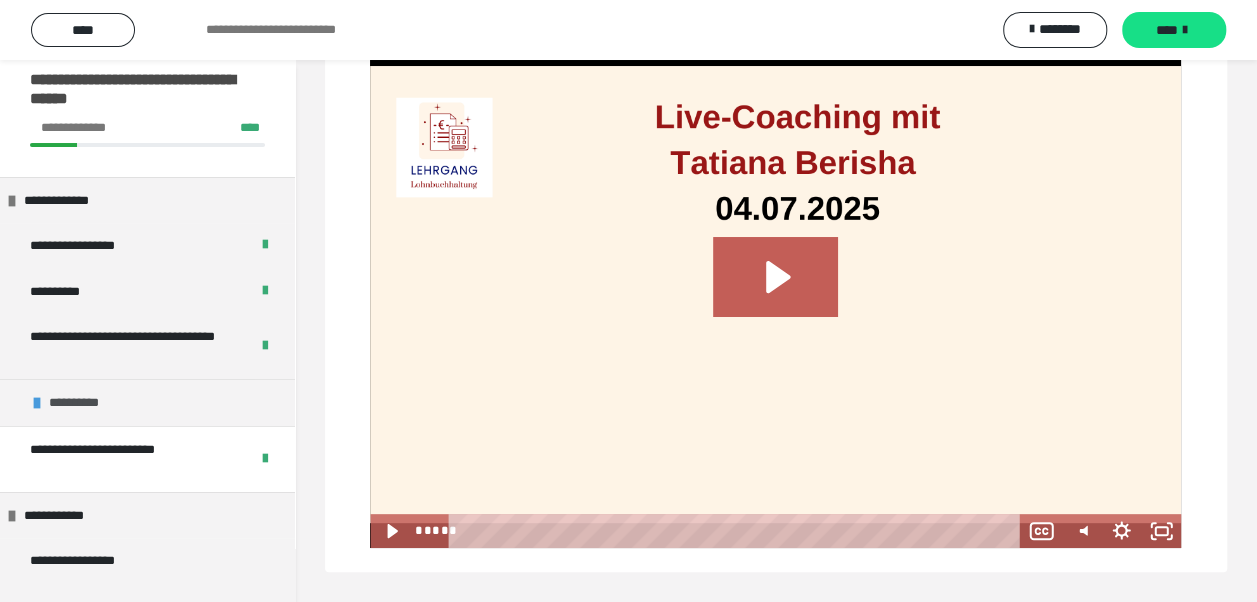 click on "**********" at bounding box center (147, 402) 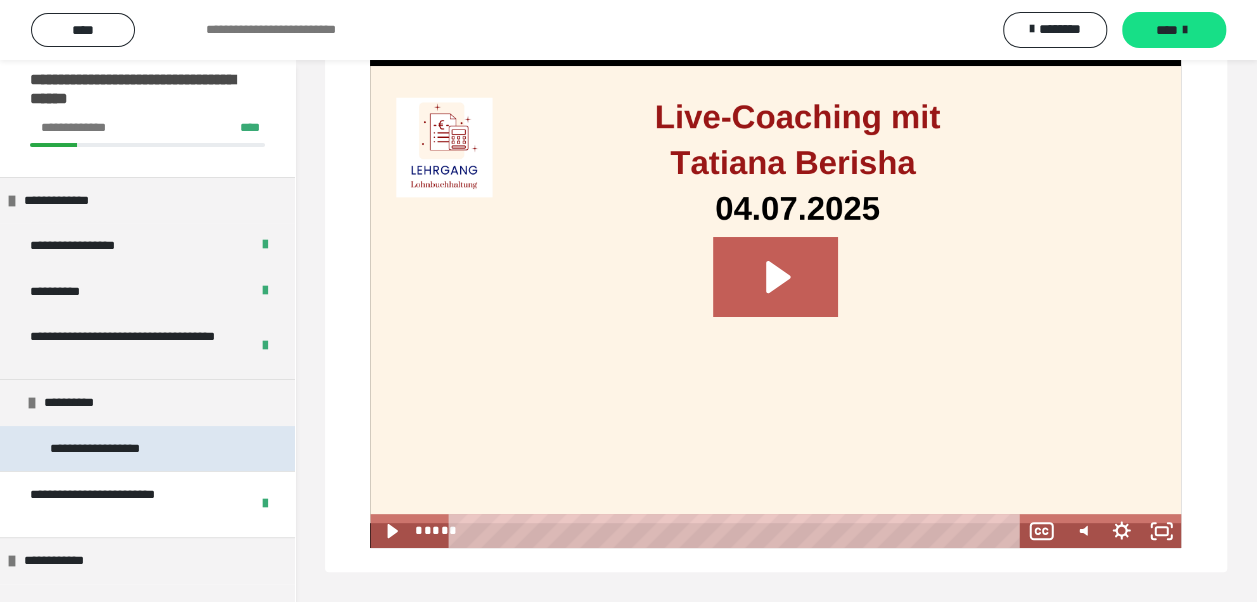 click on "**********" at bounding box center [117, 449] 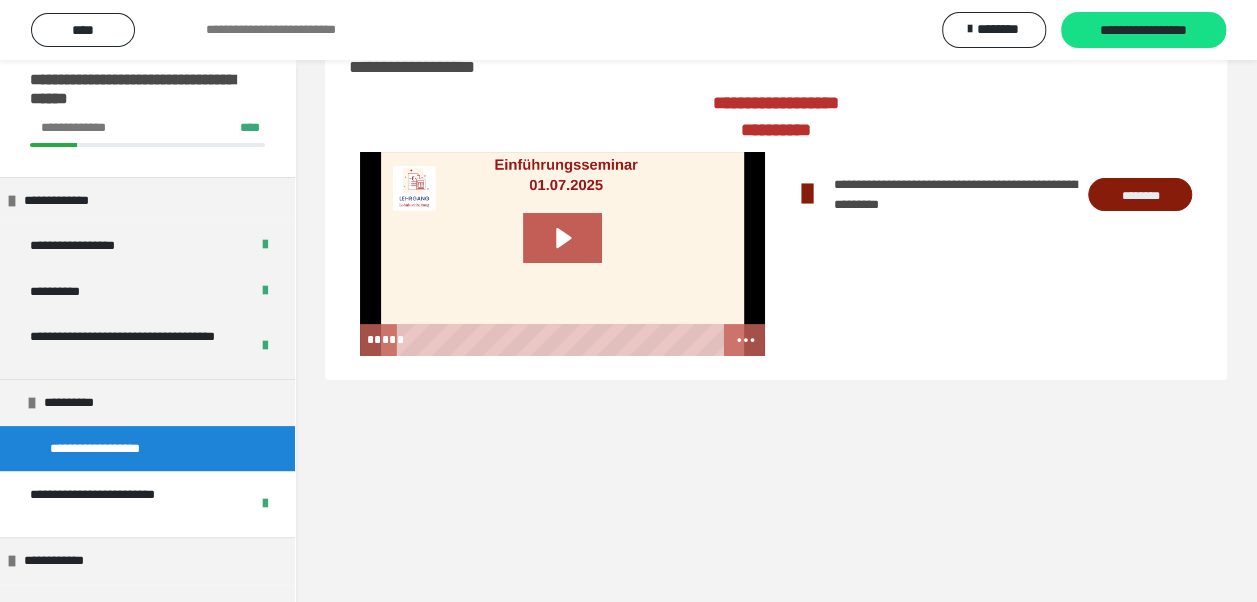 scroll, scrollTop: 0, scrollLeft: 0, axis: both 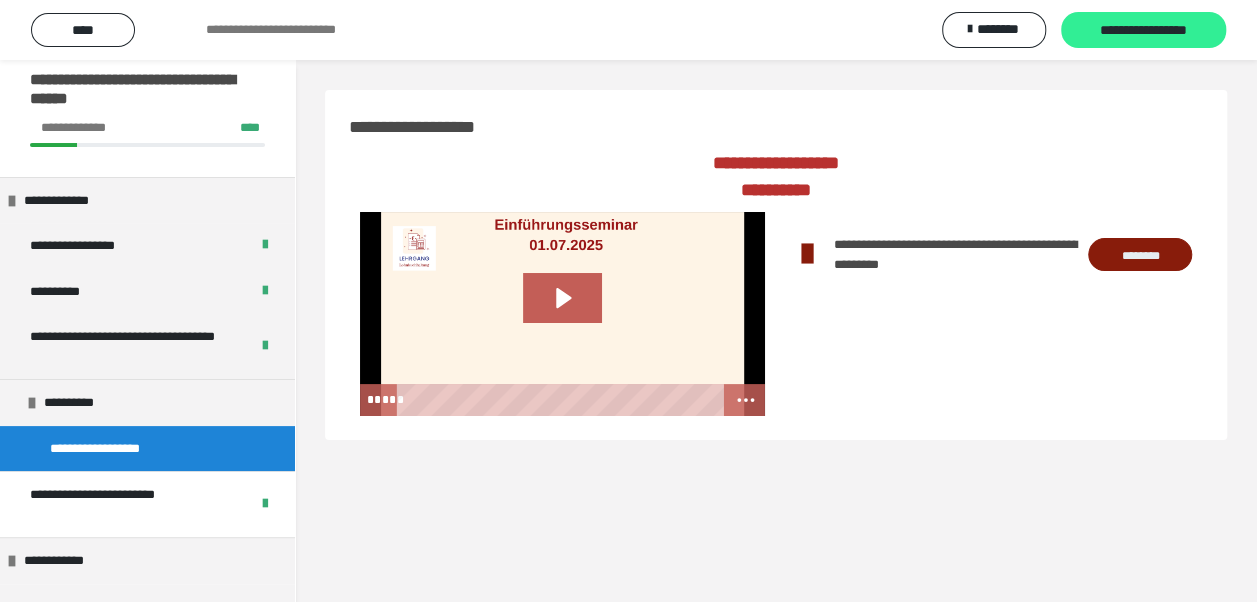 click on "**********" at bounding box center (1143, 31) 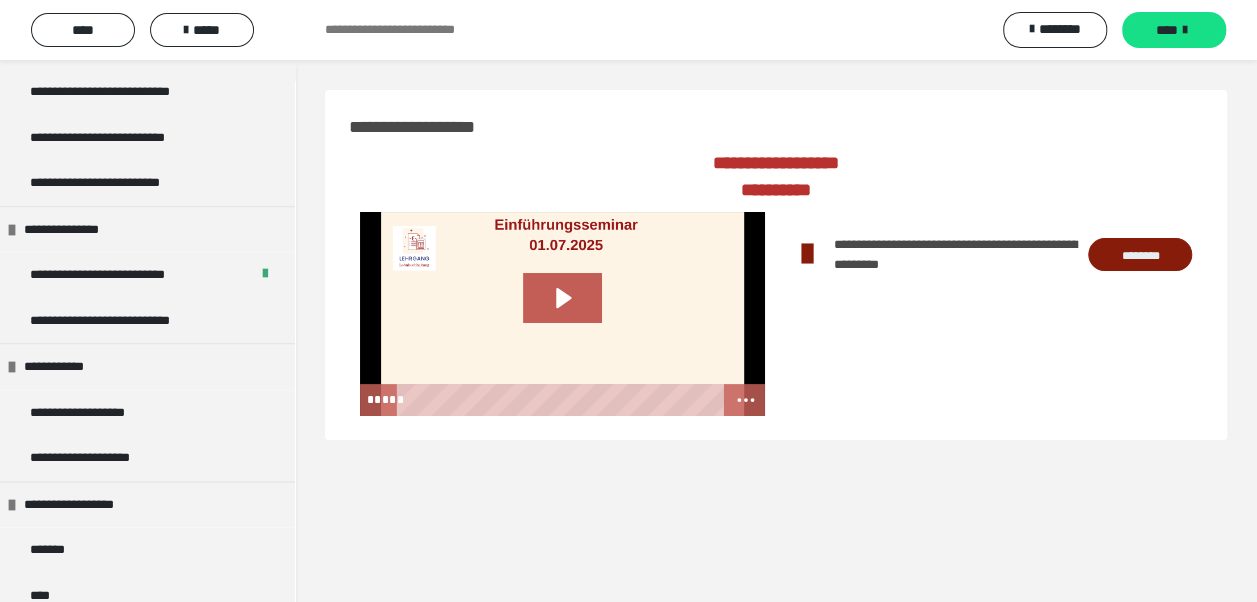 scroll, scrollTop: 1100, scrollLeft: 0, axis: vertical 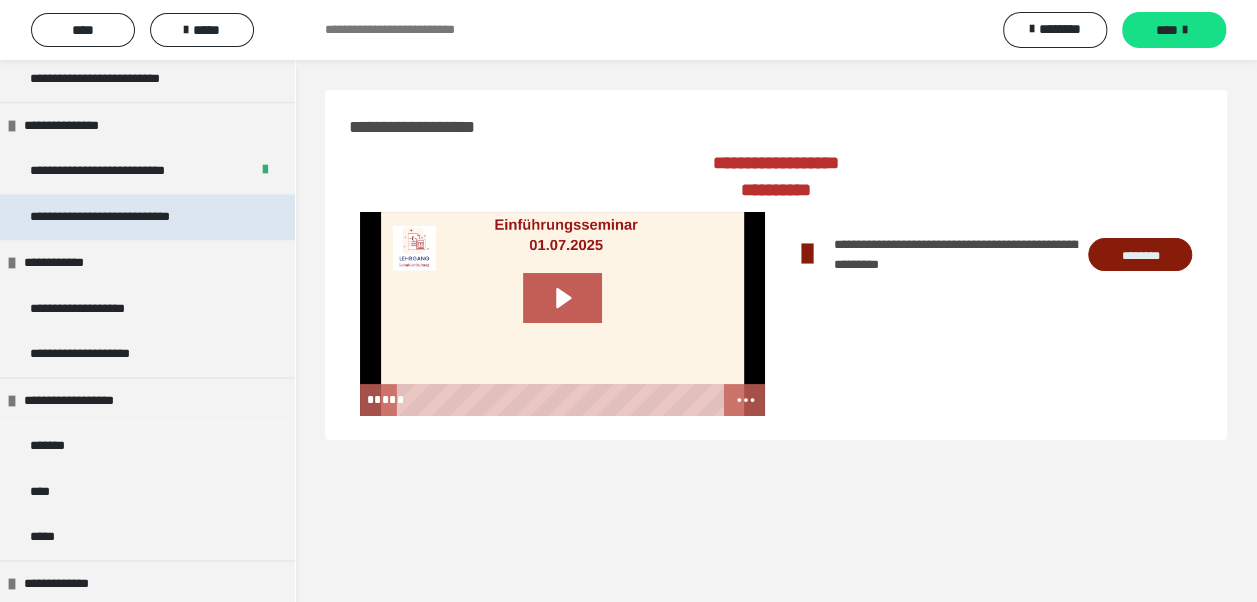 click on "**********" at bounding box center (130, 217) 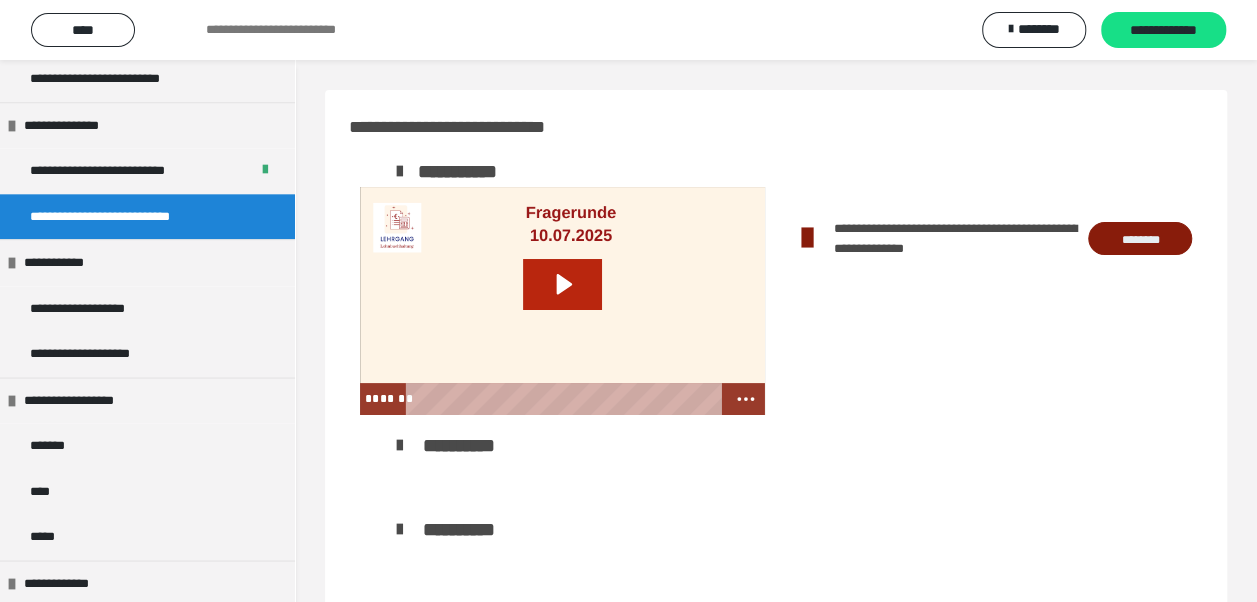 click 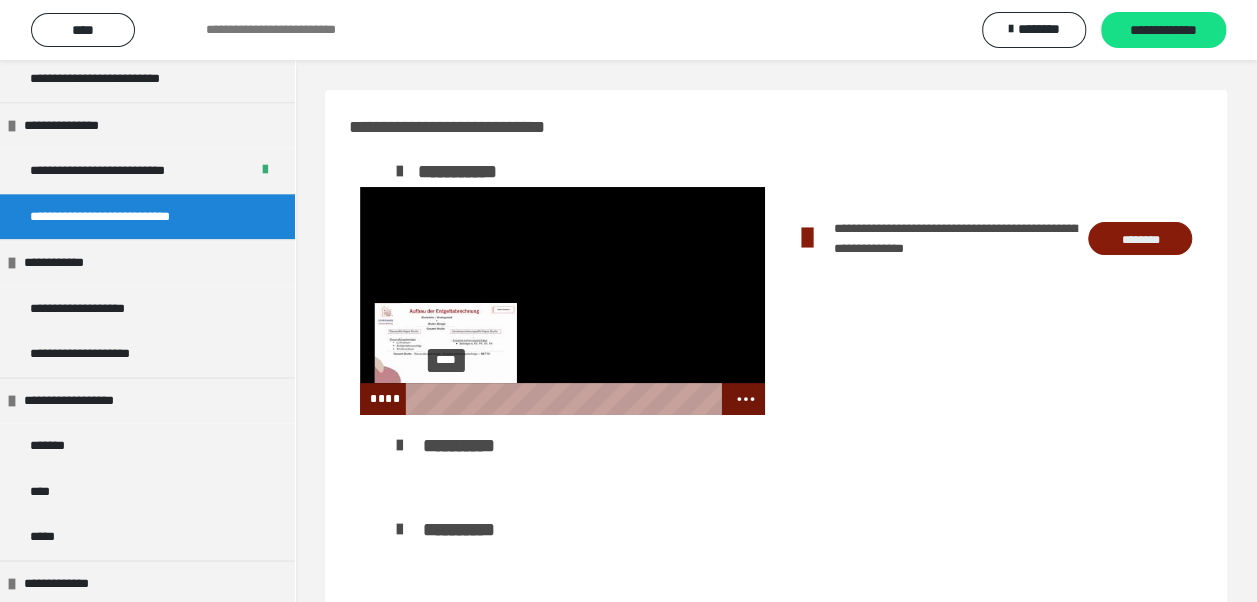 click on "****" at bounding box center (566, 399) 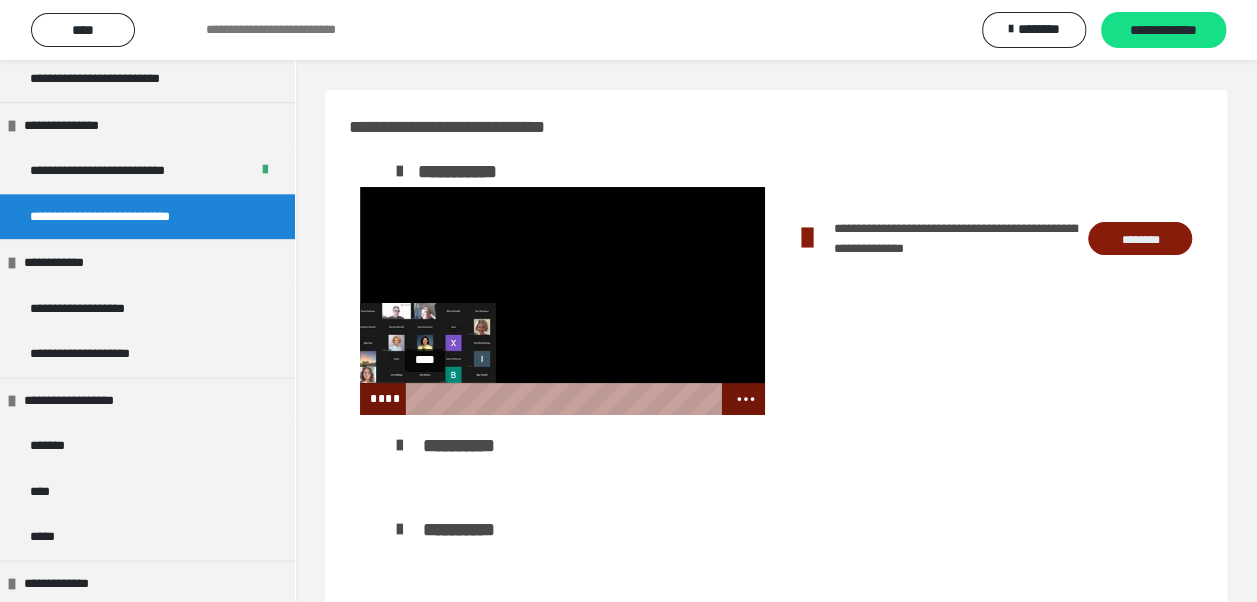 click on "****" at bounding box center [566, 399] 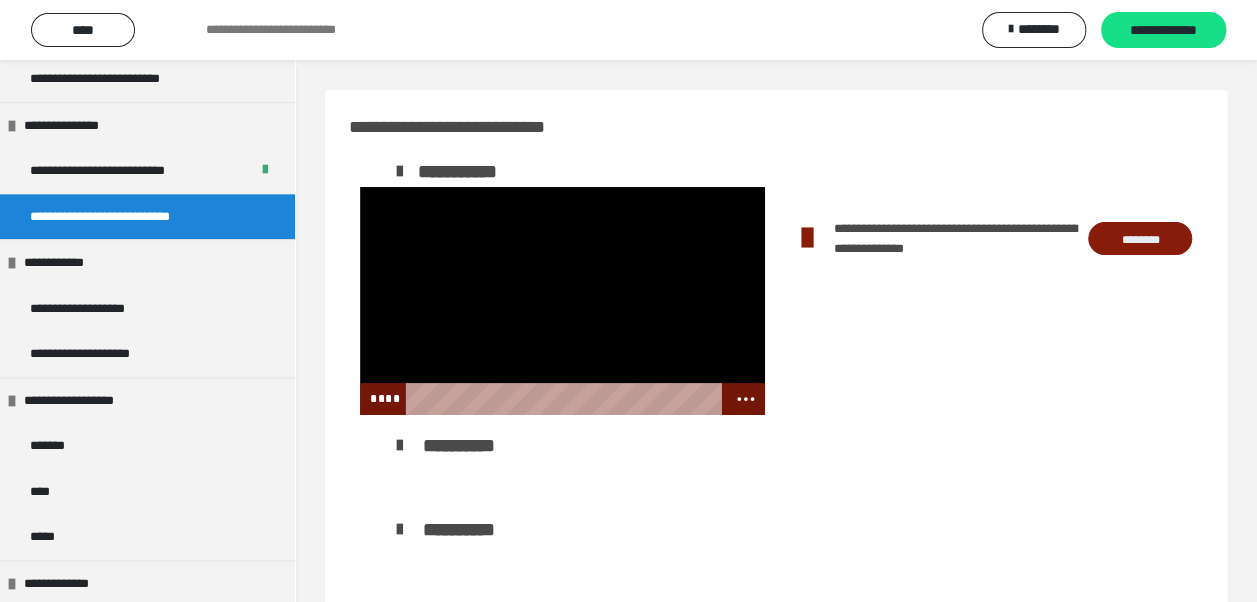 click at bounding box center (562, 301) 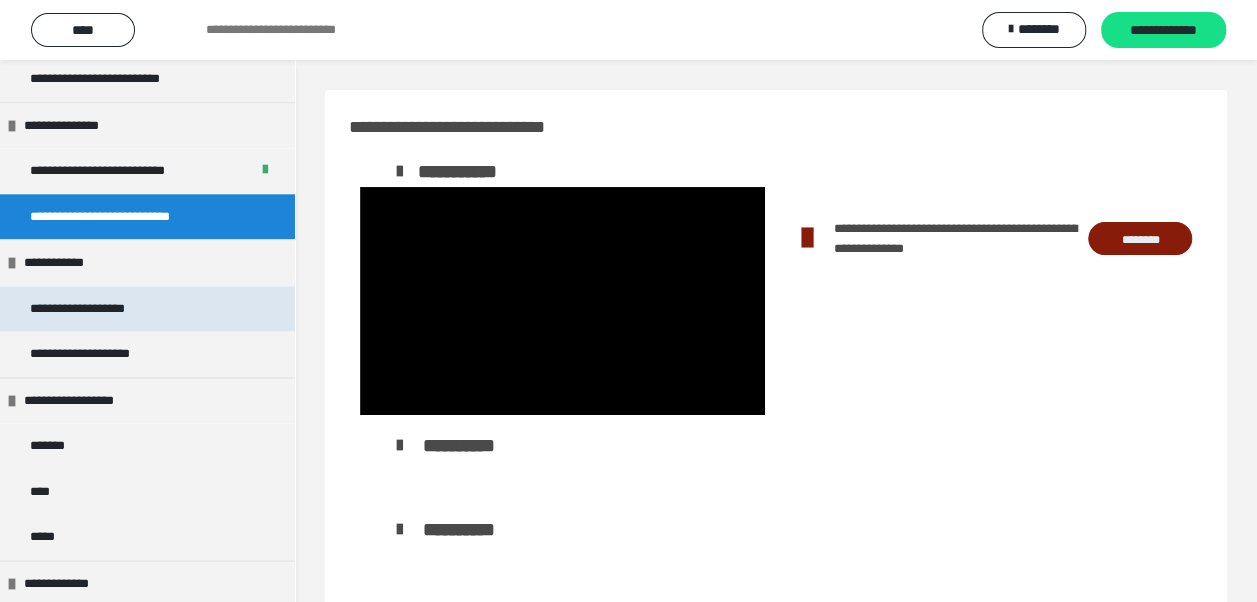 click on "**********" at bounding box center [89, 309] 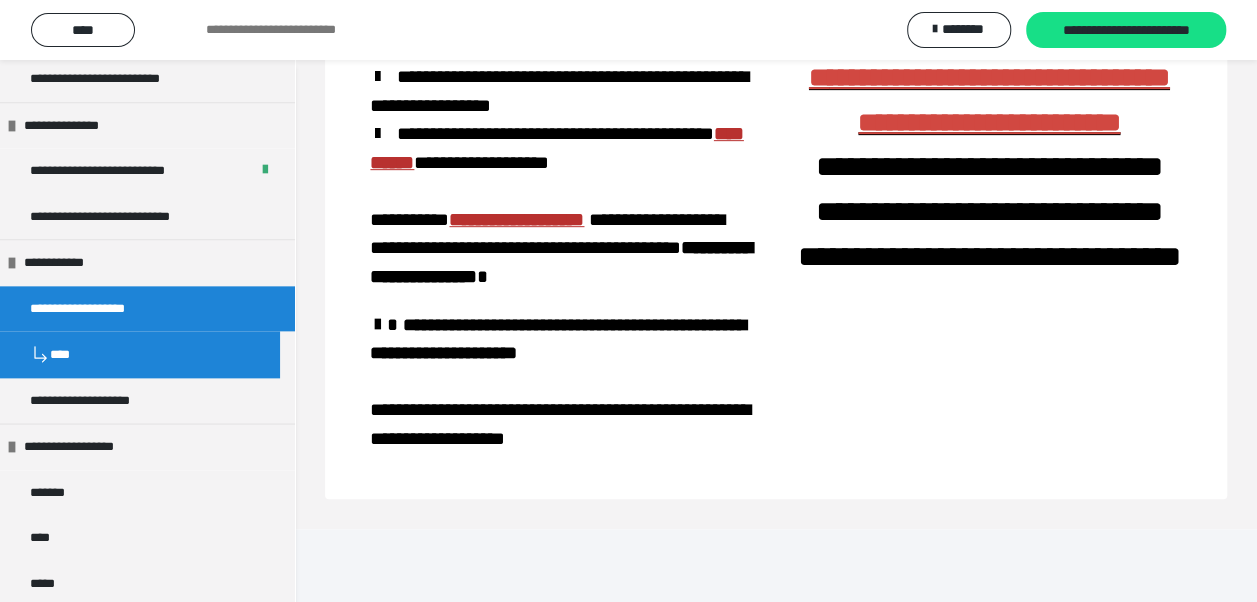 scroll, scrollTop: 435, scrollLeft: 0, axis: vertical 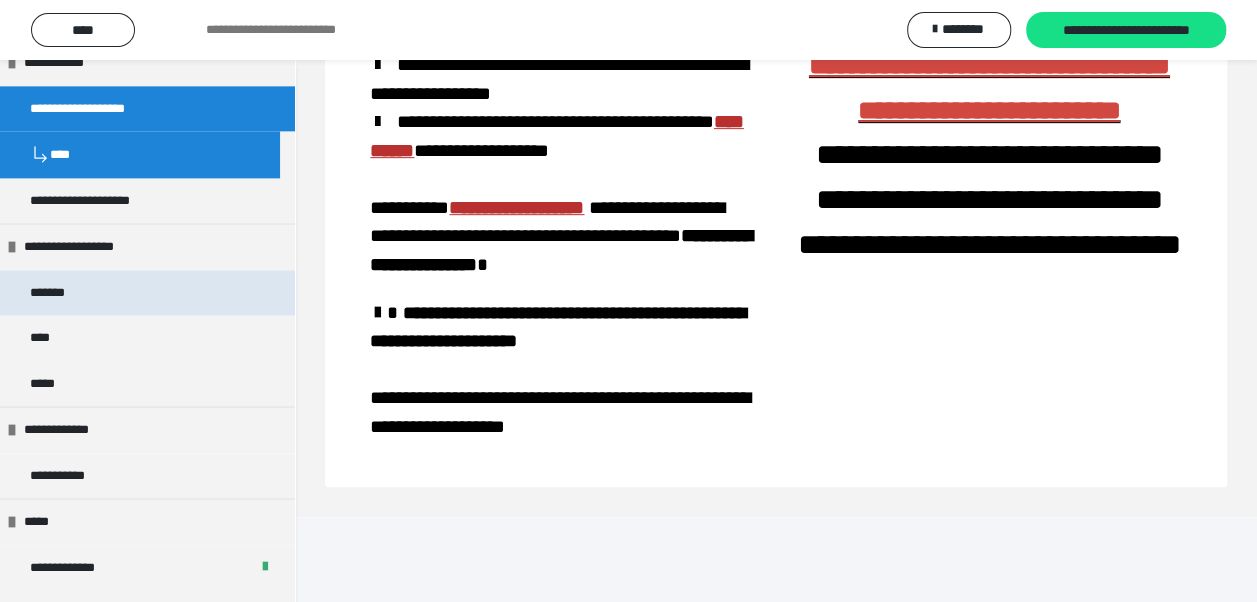 click on "*******" at bounding box center (56, 293) 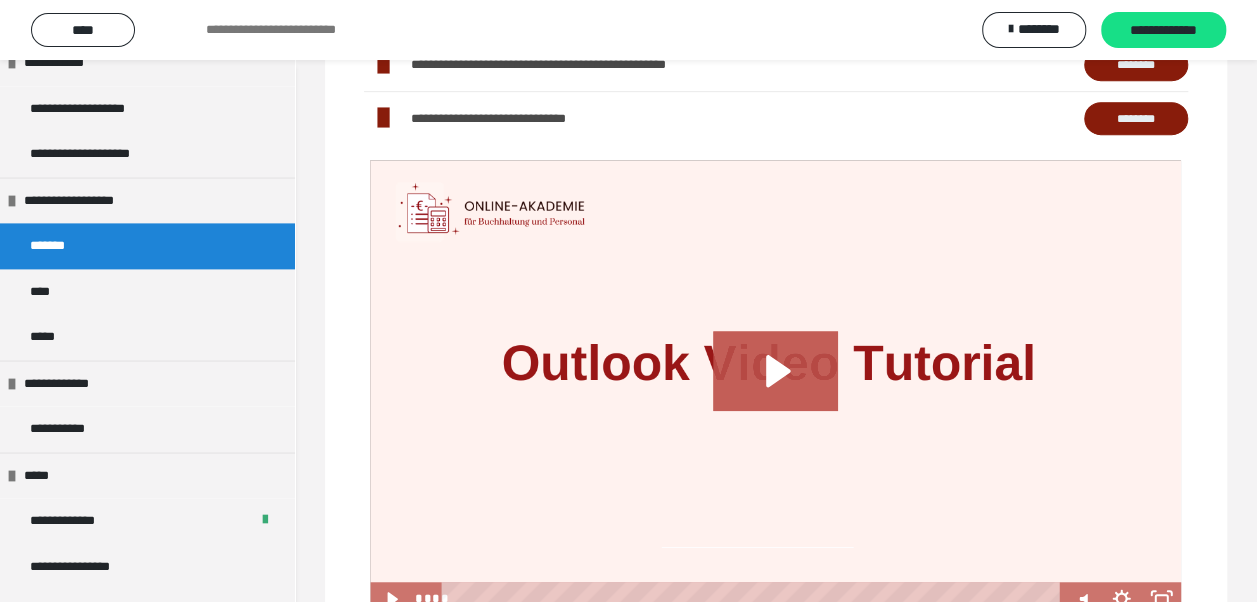 scroll, scrollTop: 96, scrollLeft: 0, axis: vertical 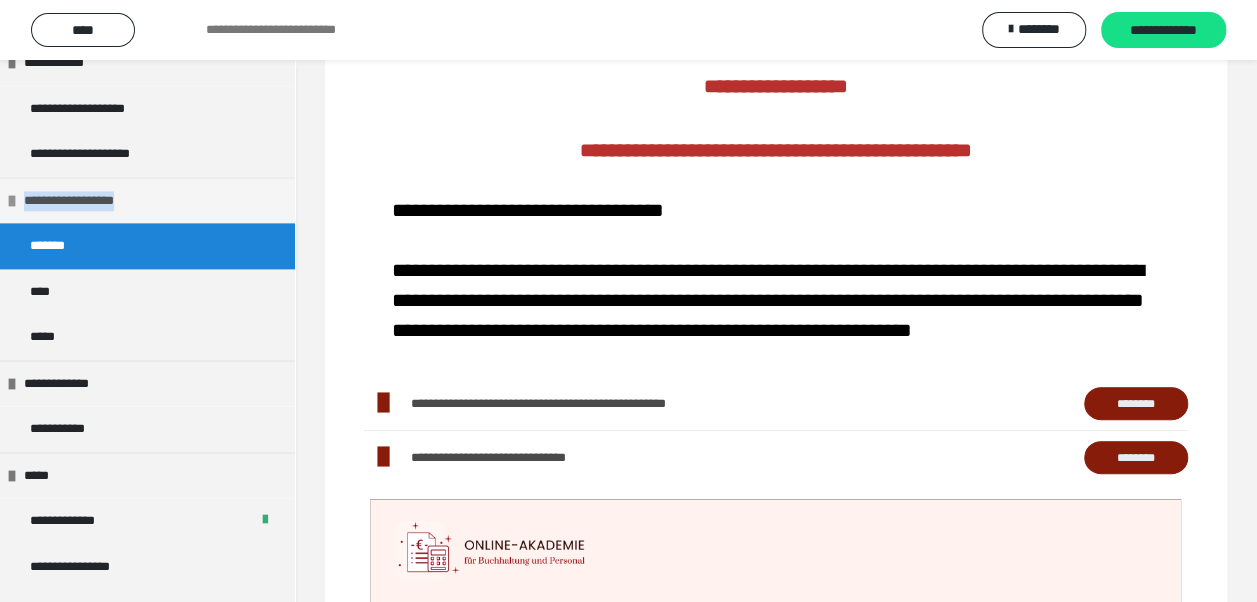 drag, startPoint x: 34, startPoint y: 200, endPoint x: 161, endPoint y: 203, distance: 127.03543 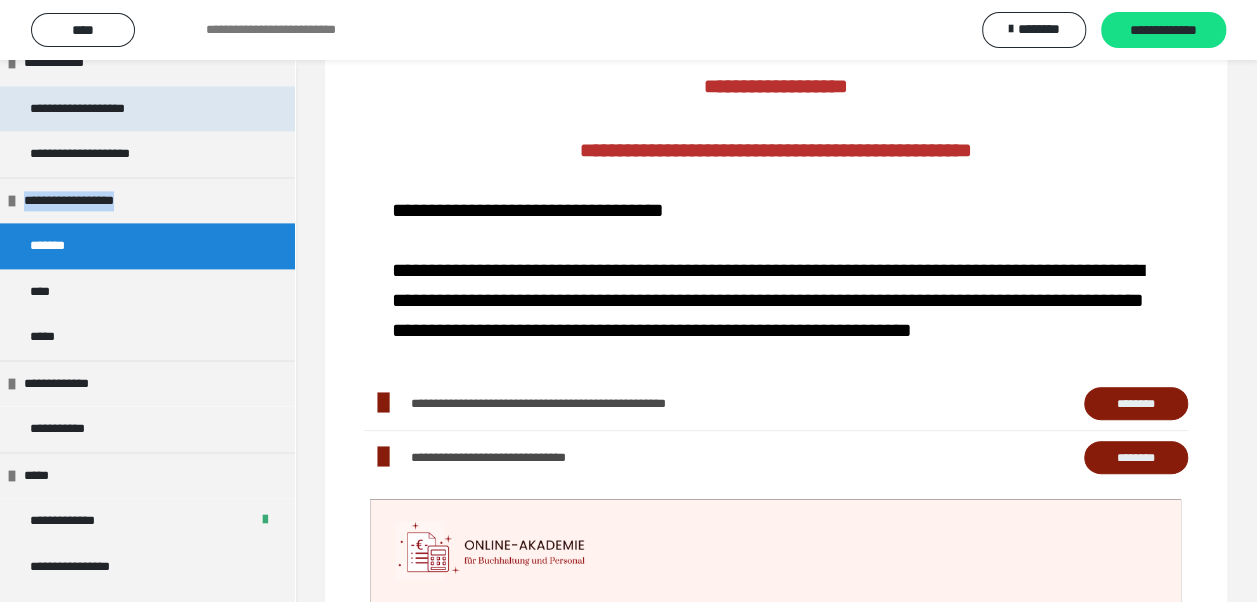 scroll, scrollTop: 1198, scrollLeft: 0, axis: vertical 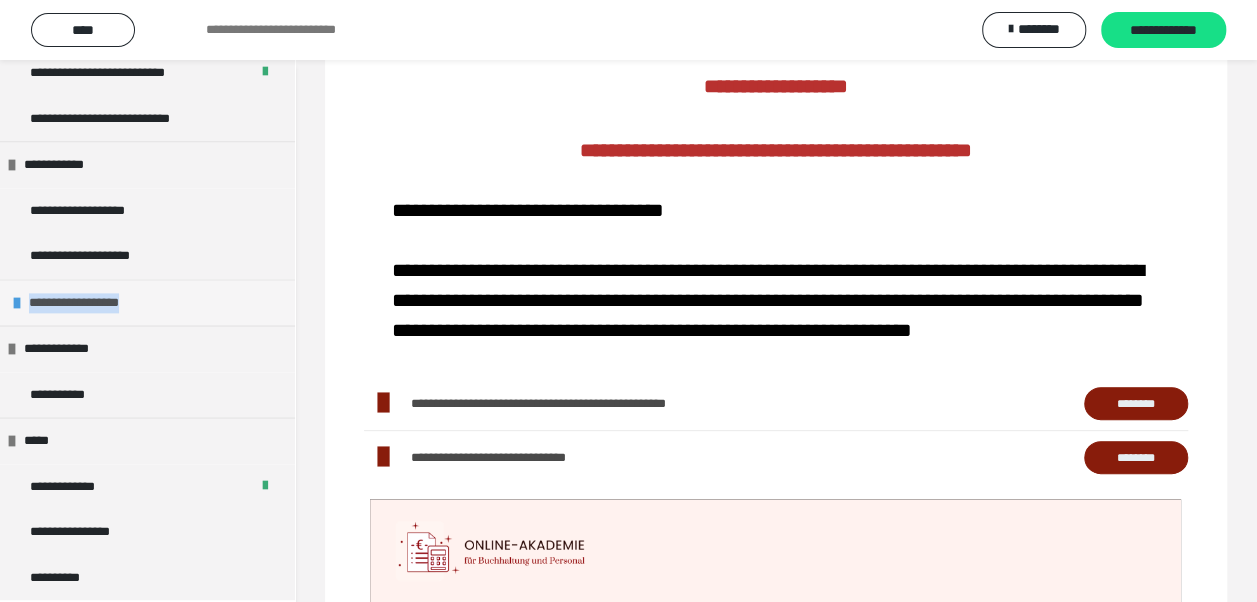 drag, startPoint x: 161, startPoint y: 203, endPoint x: 74, endPoint y: 294, distance: 125.89678 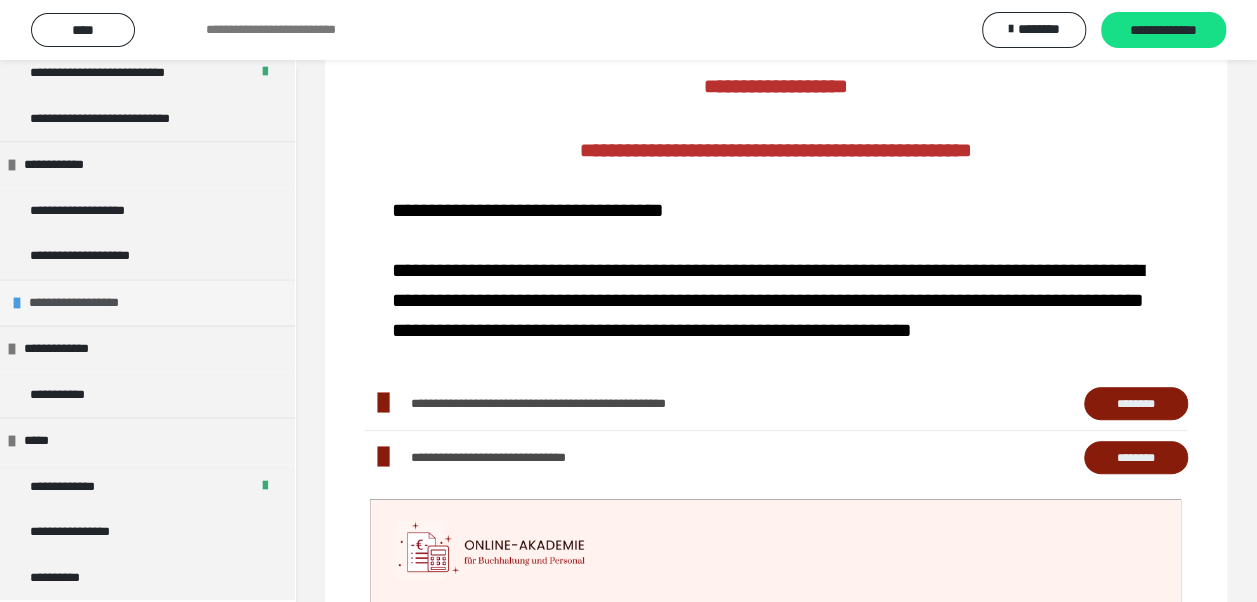 click at bounding box center (17, 303) 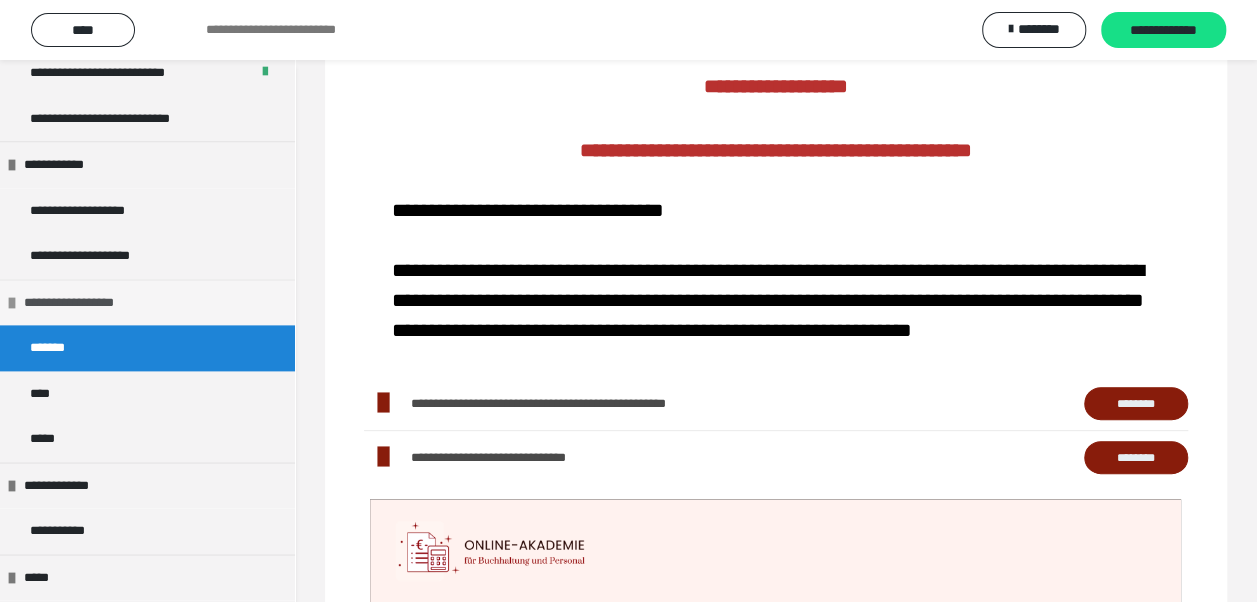 scroll, scrollTop: 1300, scrollLeft: 0, axis: vertical 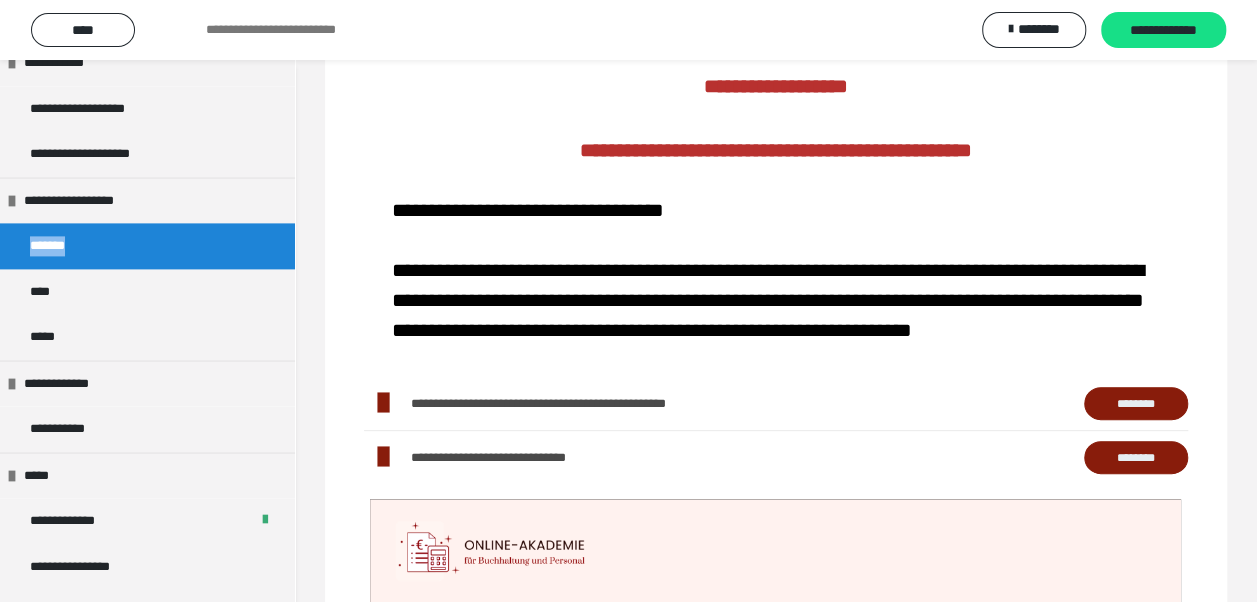 drag, startPoint x: 88, startPoint y: 242, endPoint x: 20, endPoint y: 240, distance: 68.0294 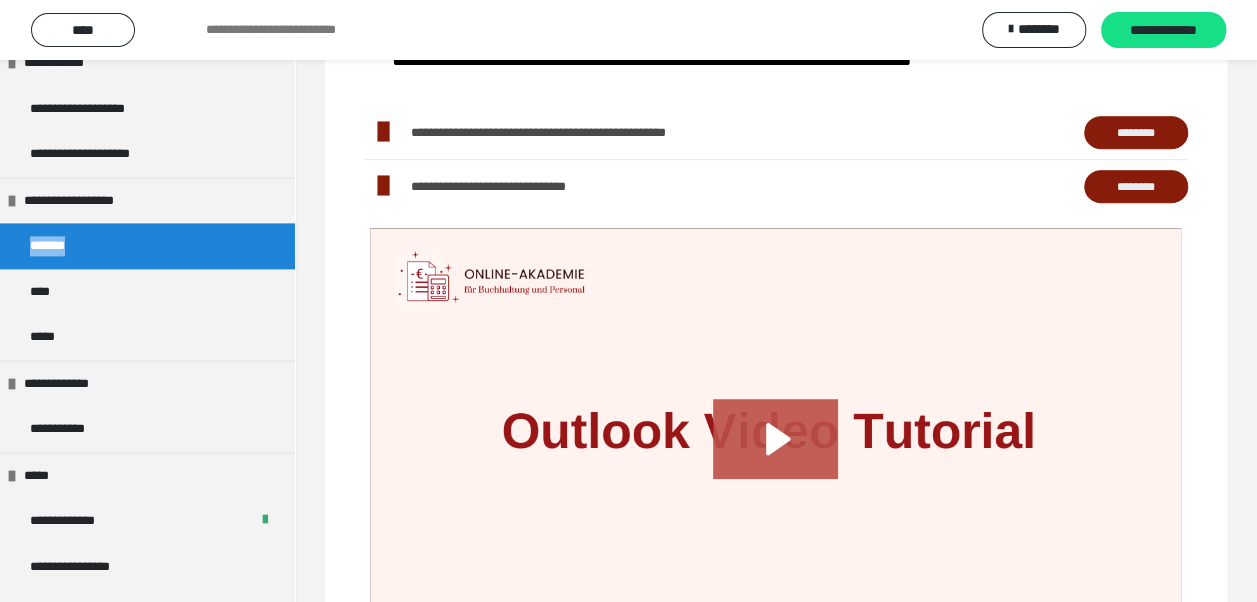 scroll, scrollTop: 232, scrollLeft: 0, axis: vertical 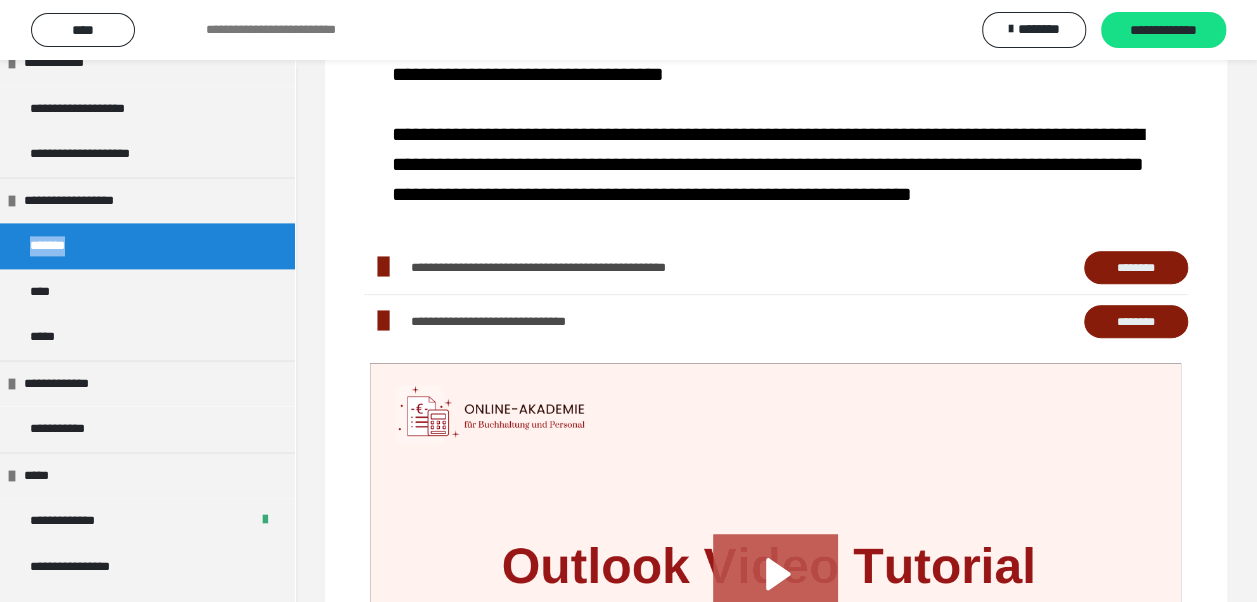 click on "********" at bounding box center [1136, 267] 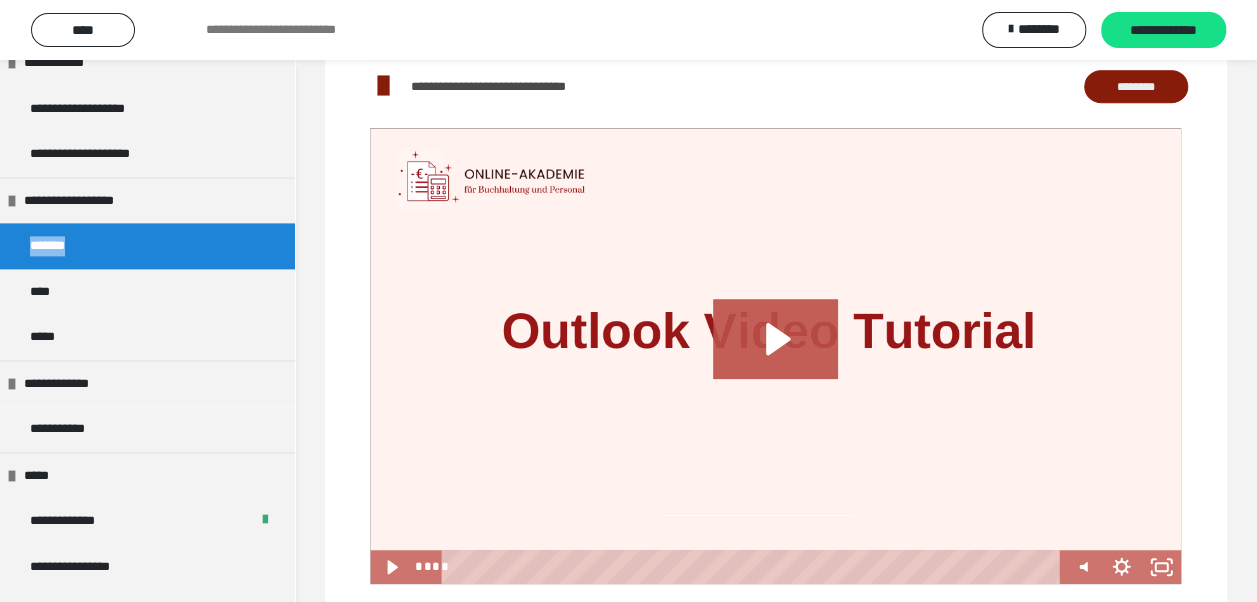 scroll, scrollTop: 532, scrollLeft: 0, axis: vertical 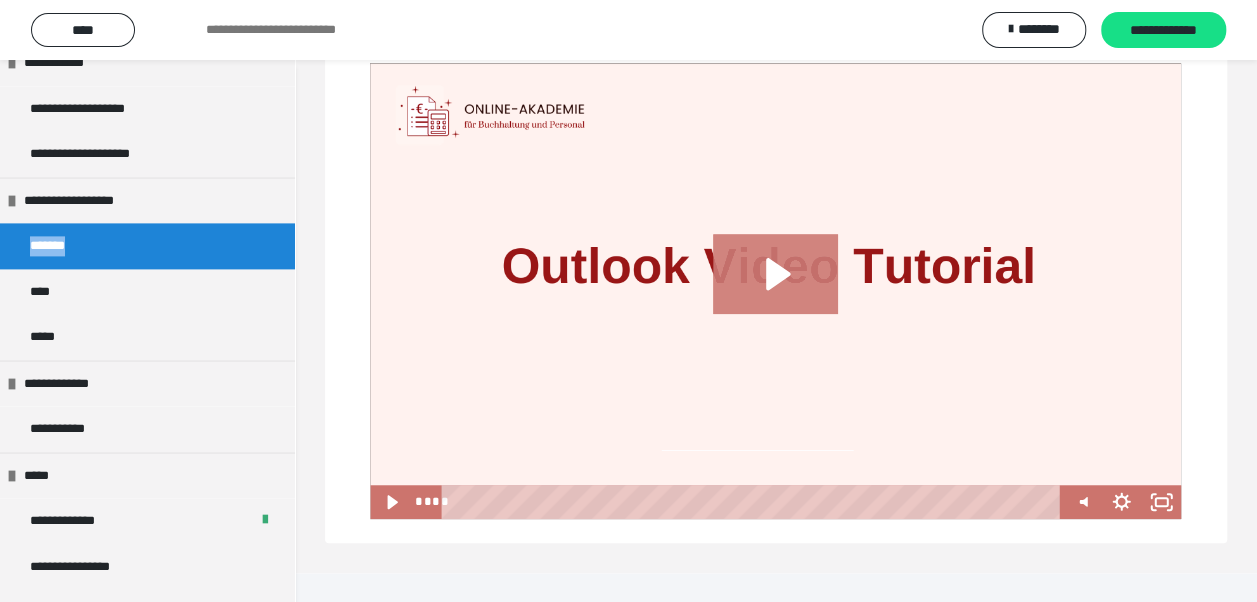click 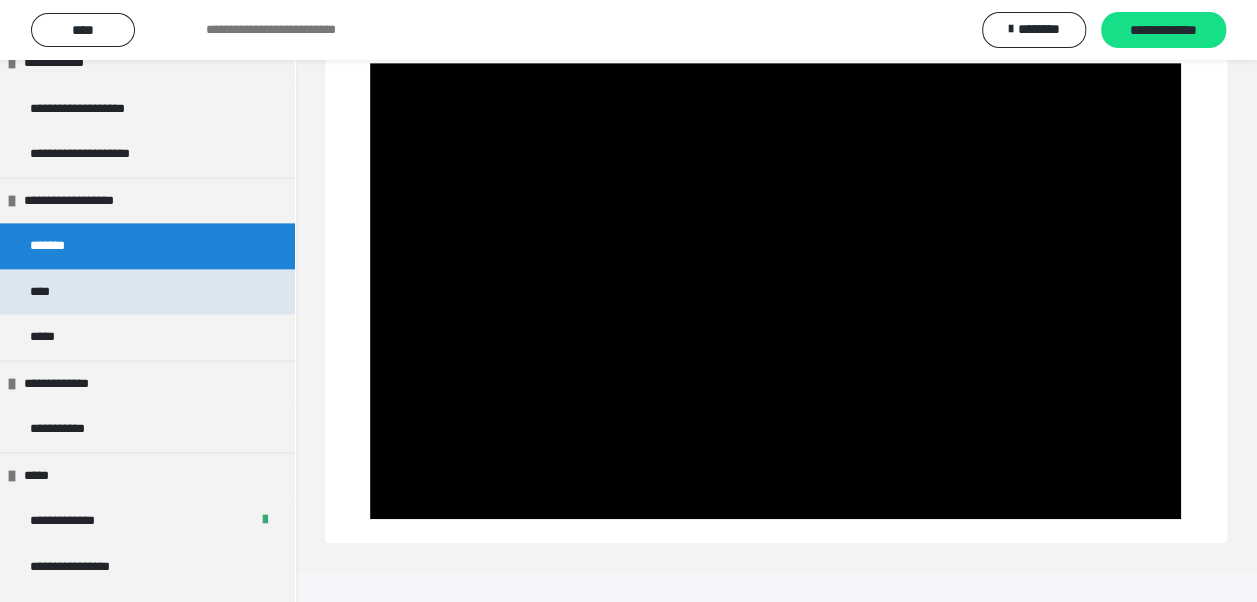 click on "****" at bounding box center (48, 292) 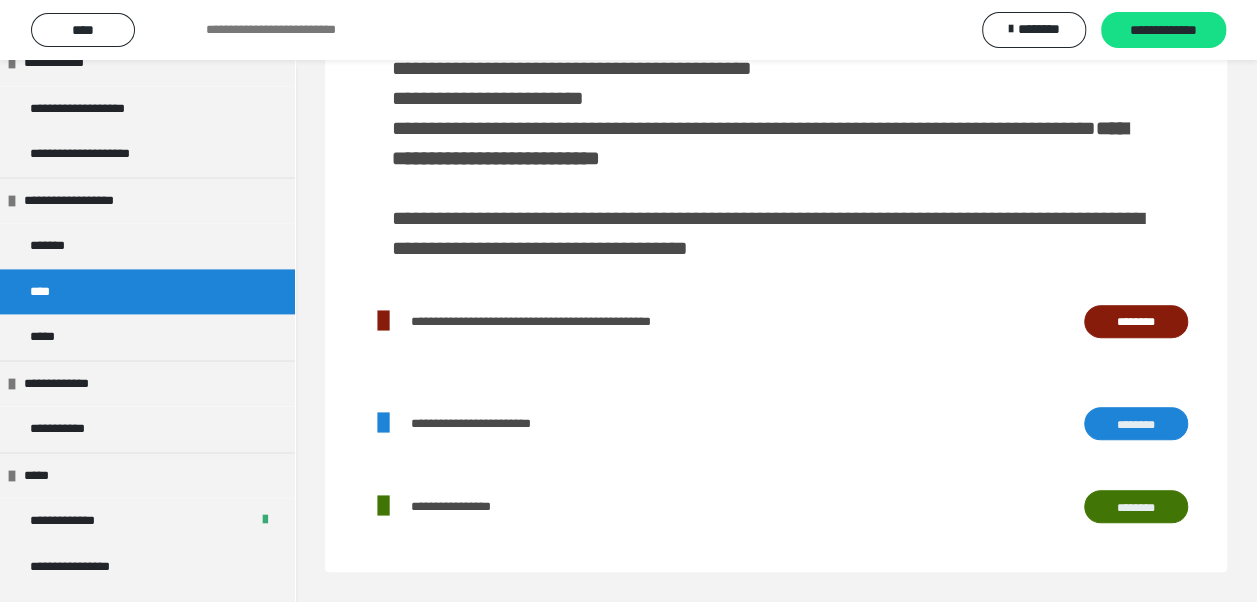 scroll, scrollTop: 418, scrollLeft: 0, axis: vertical 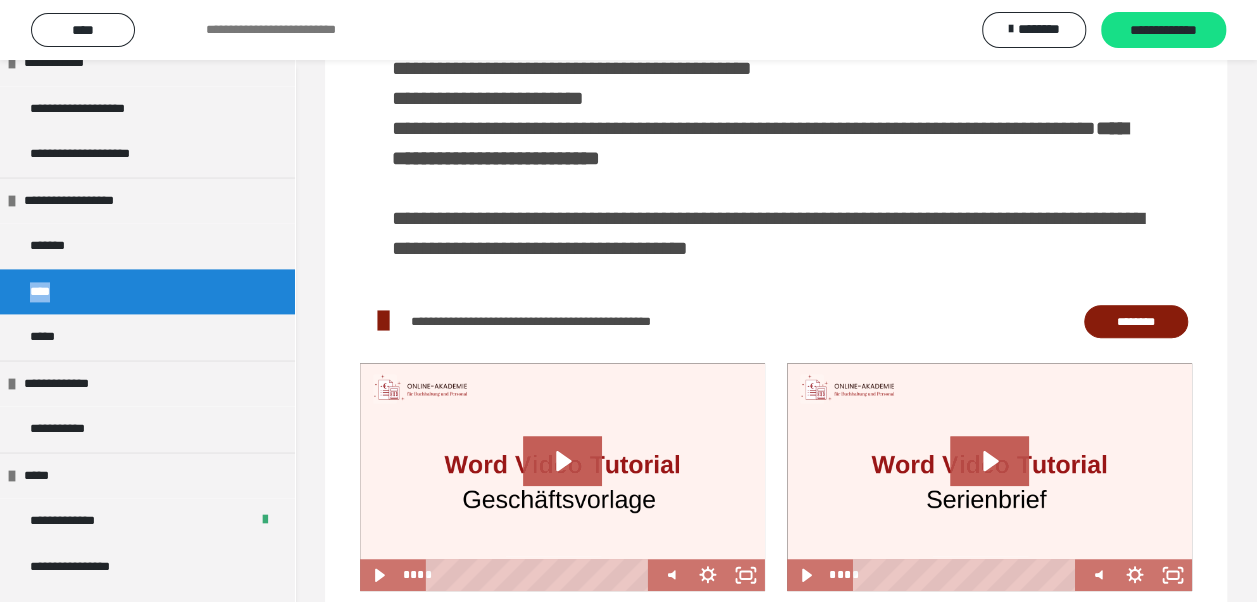drag, startPoint x: 30, startPoint y: 285, endPoint x: 81, endPoint y: 288, distance: 51.088158 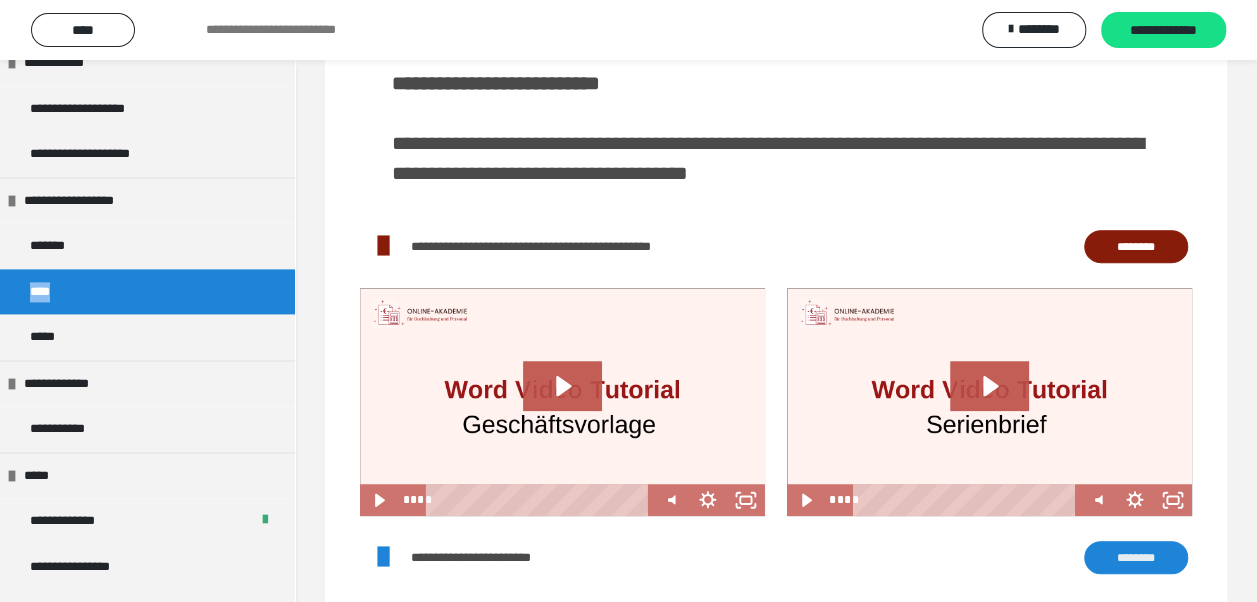 scroll, scrollTop: 500, scrollLeft: 0, axis: vertical 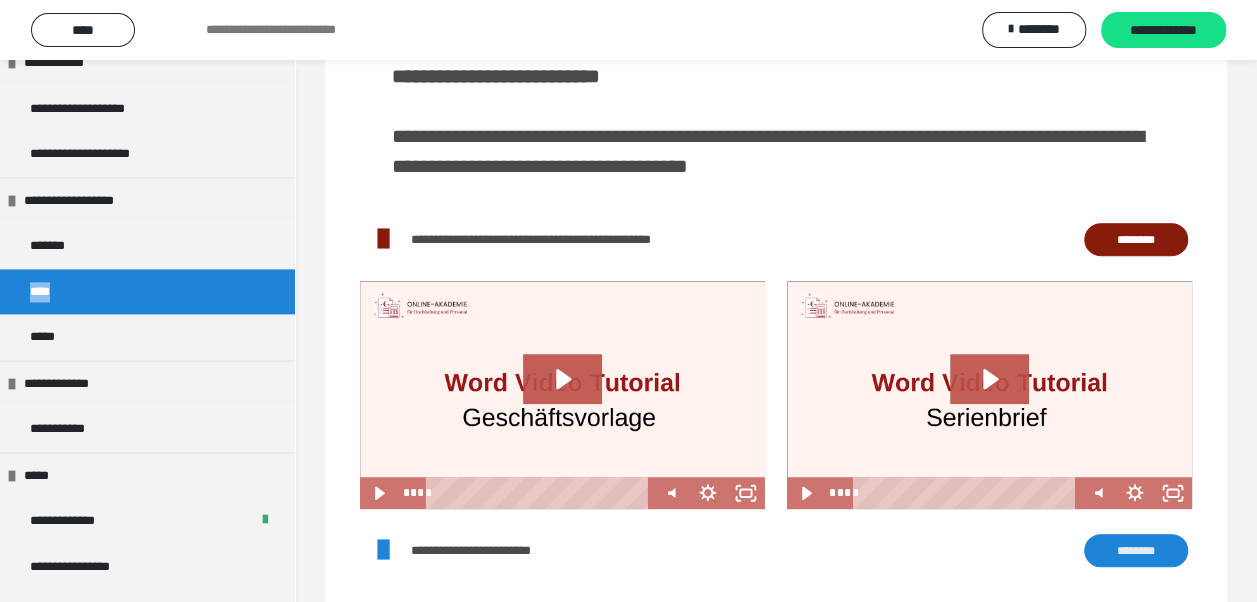 click on "********" at bounding box center [1136, 239] 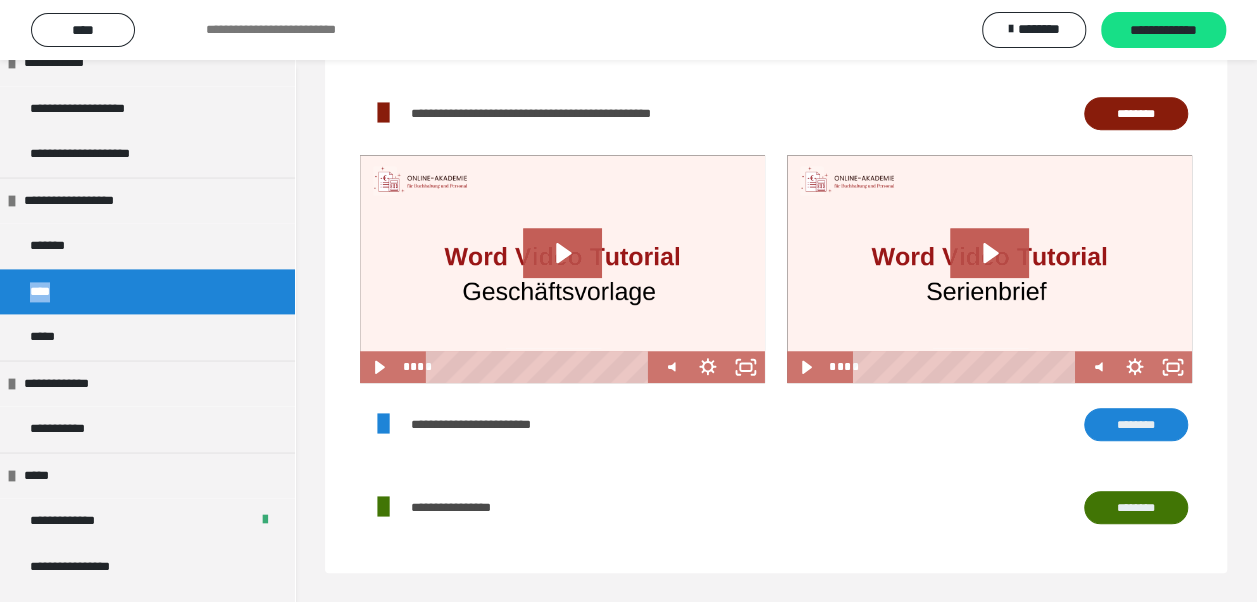 click on "********" at bounding box center [1136, 424] 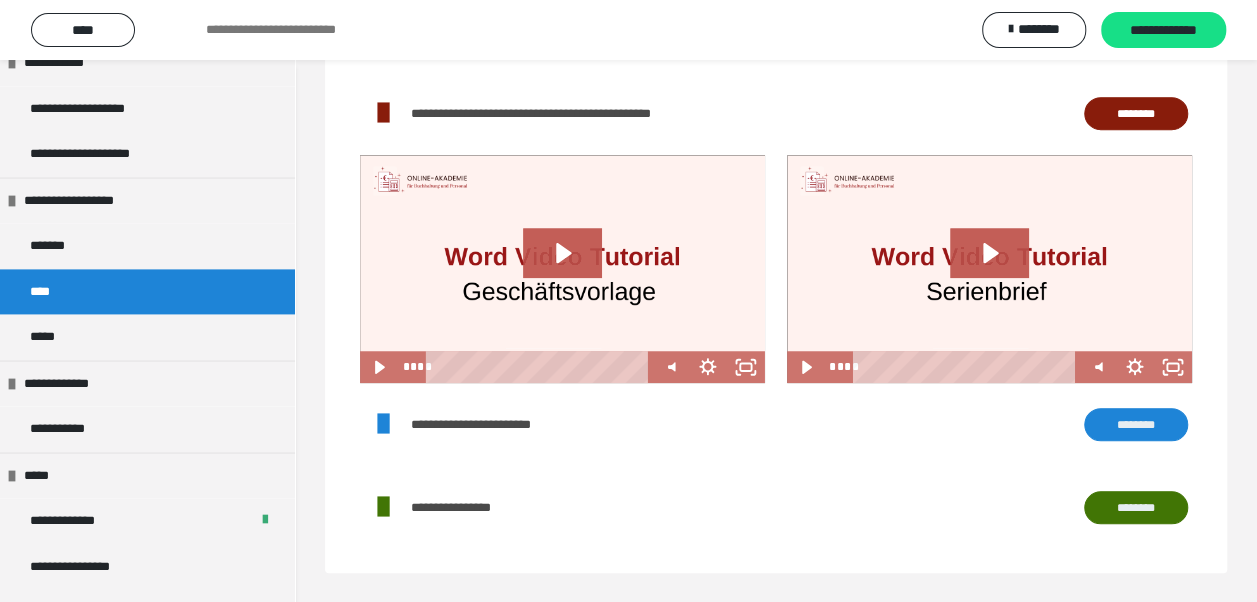 click on "********" at bounding box center [1136, 507] 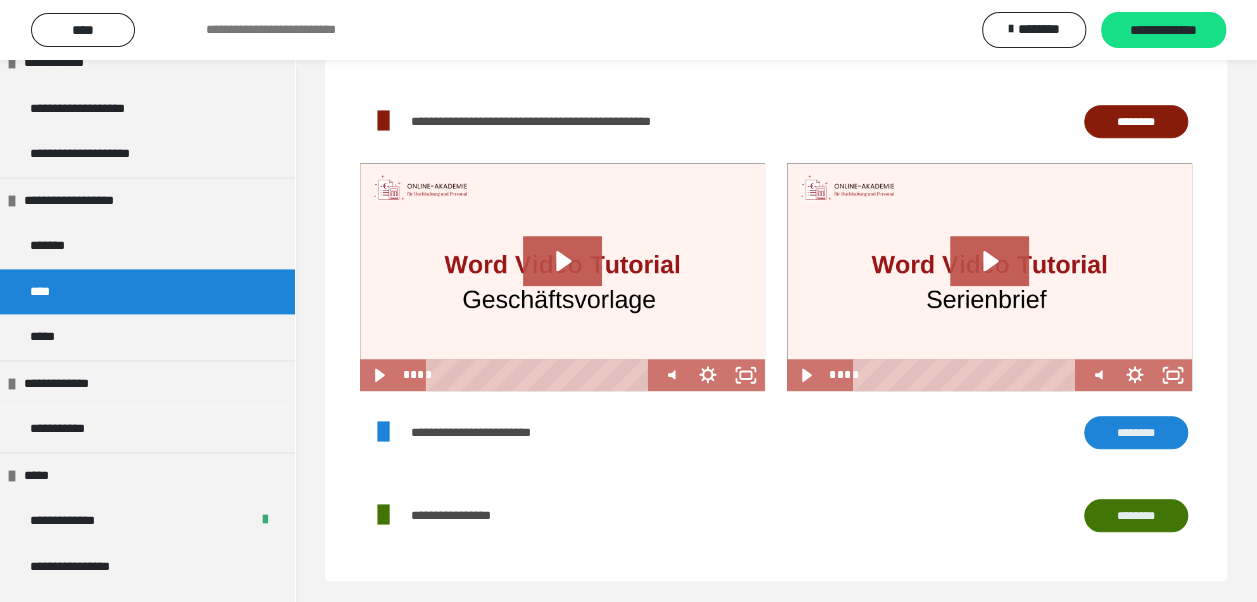 scroll, scrollTop: 626, scrollLeft: 0, axis: vertical 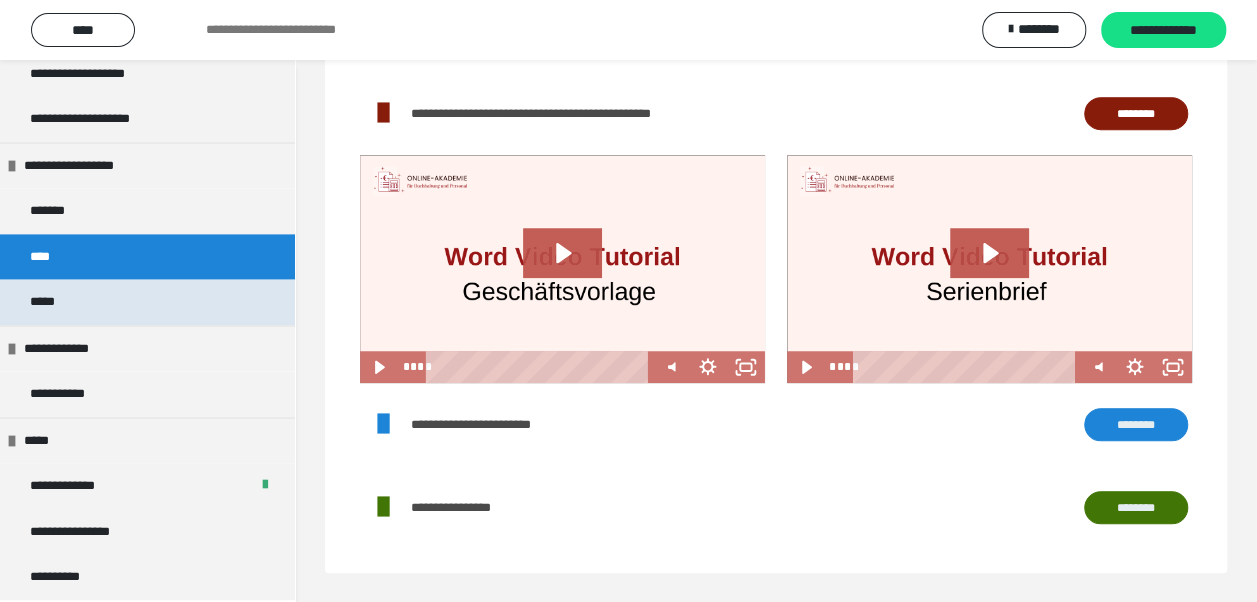 click on "*****" at bounding box center [147, 302] 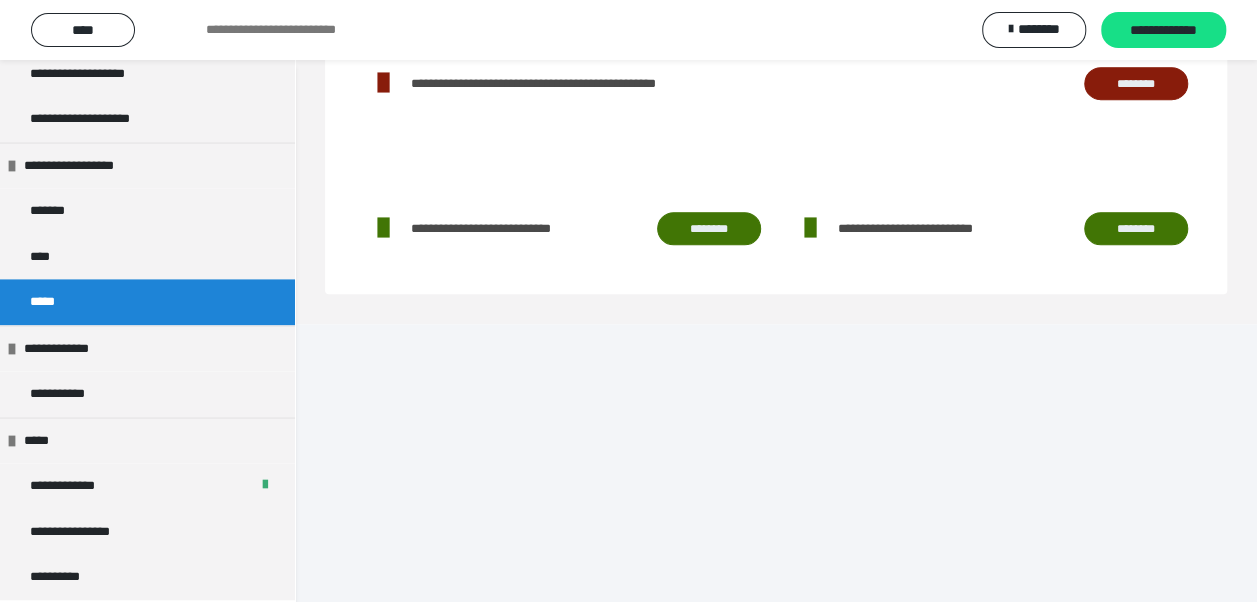 scroll, scrollTop: 348, scrollLeft: 0, axis: vertical 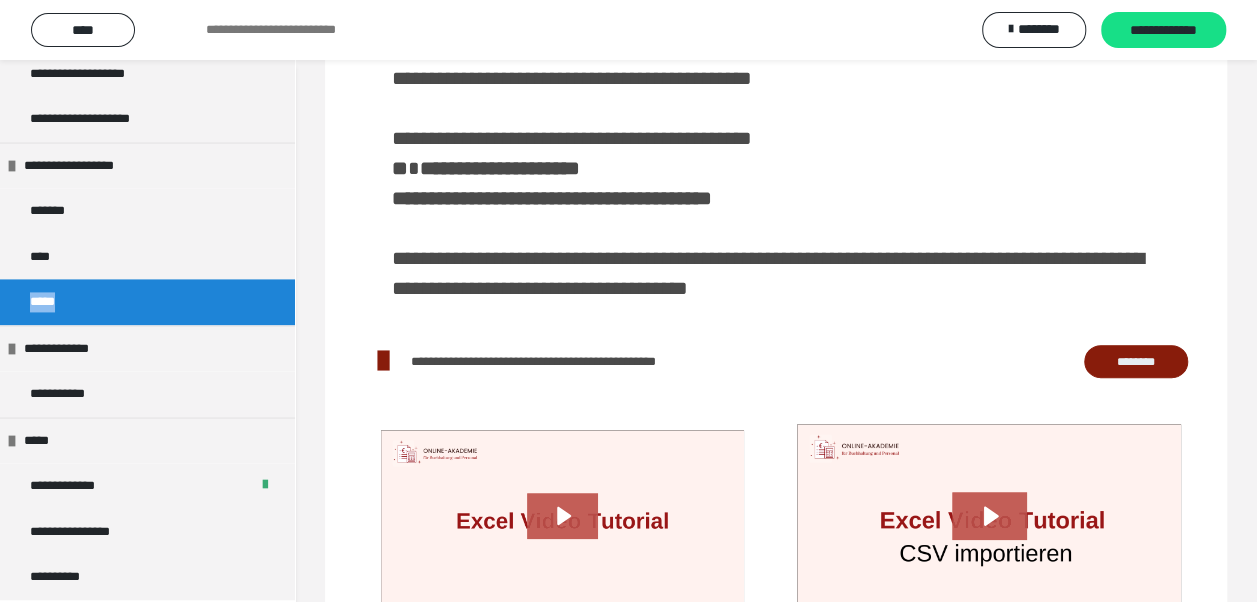 drag, startPoint x: 82, startPoint y: 304, endPoint x: 14, endPoint y: 290, distance: 69.426216 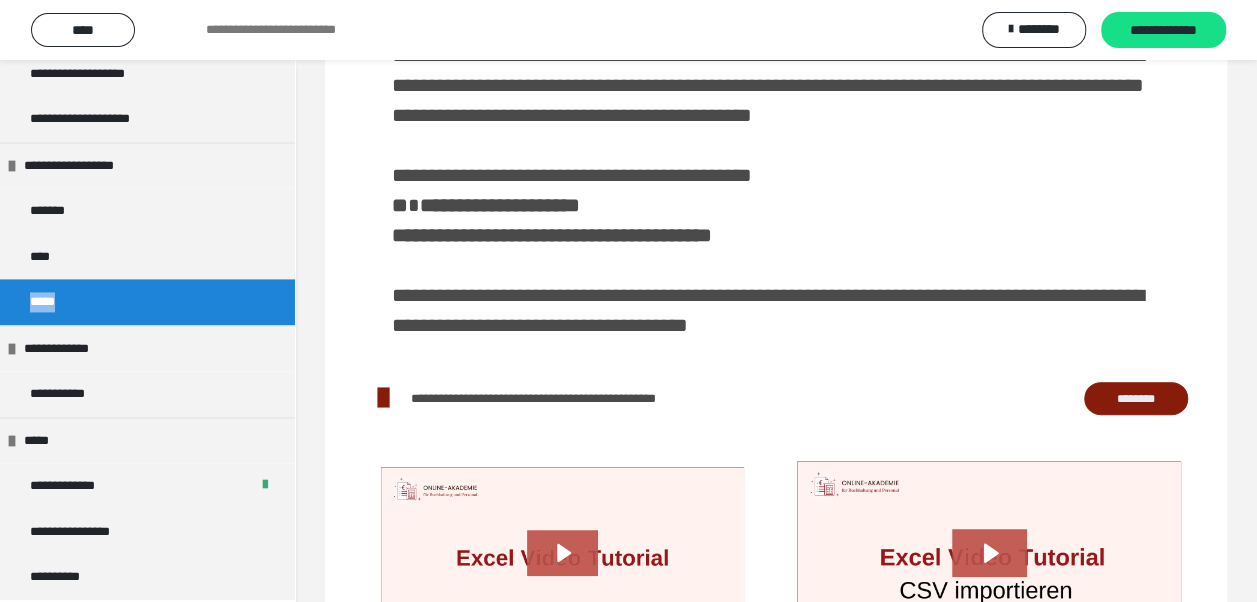 scroll, scrollTop: 348, scrollLeft: 0, axis: vertical 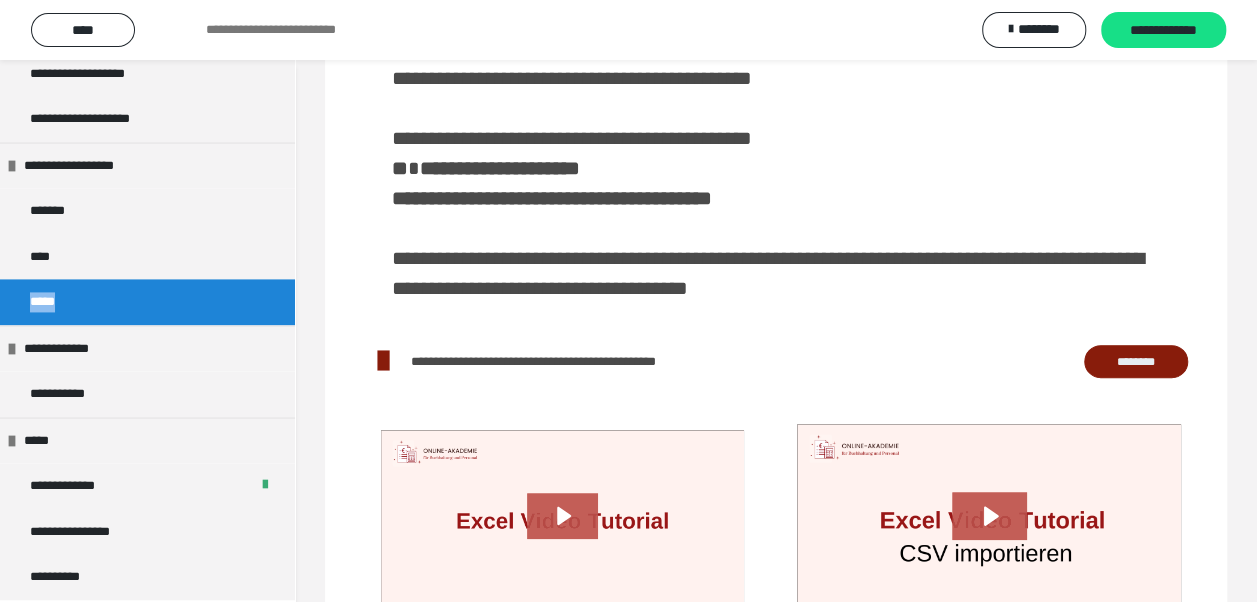 click on "********" at bounding box center [1136, 361] 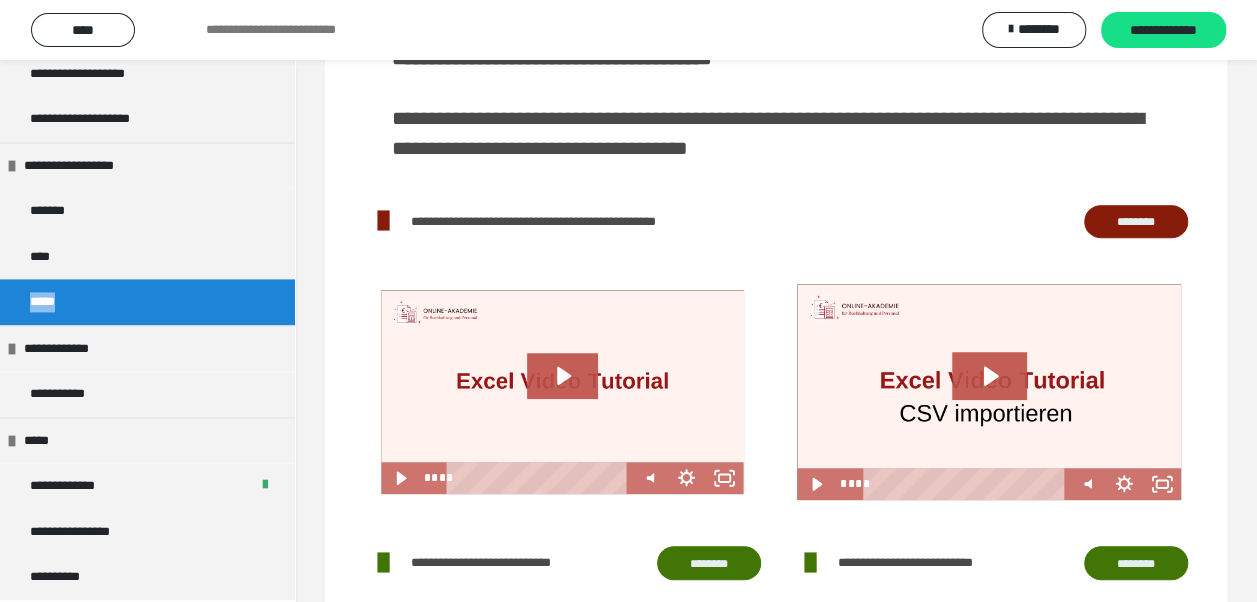 scroll, scrollTop: 544, scrollLeft: 0, axis: vertical 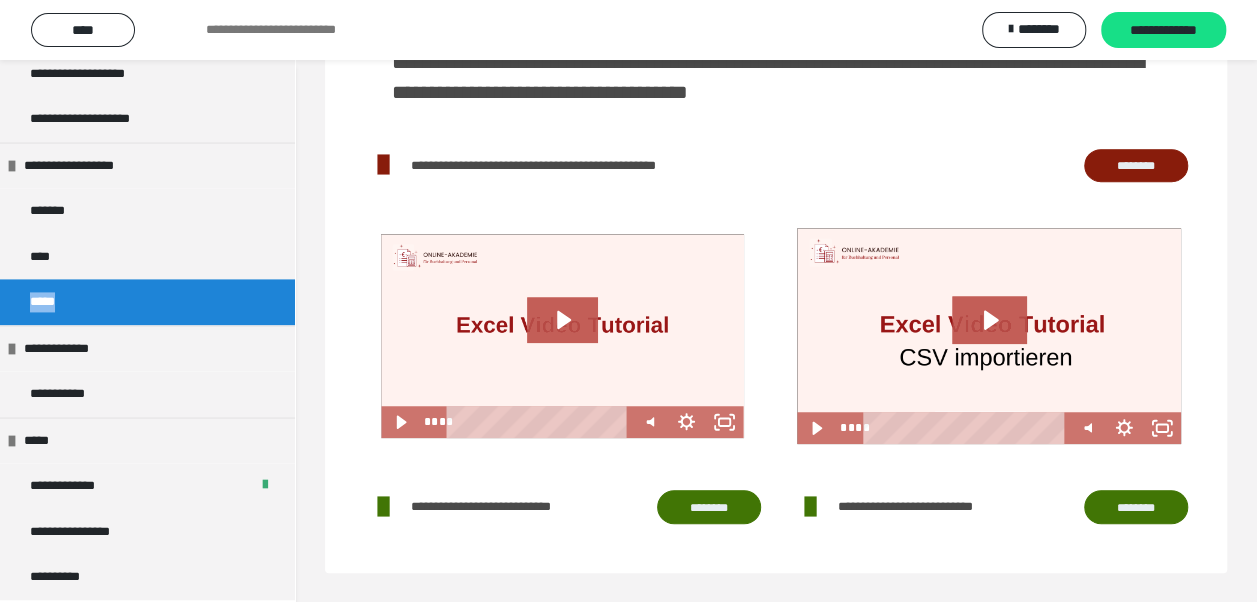click on "********" at bounding box center [709, 506] 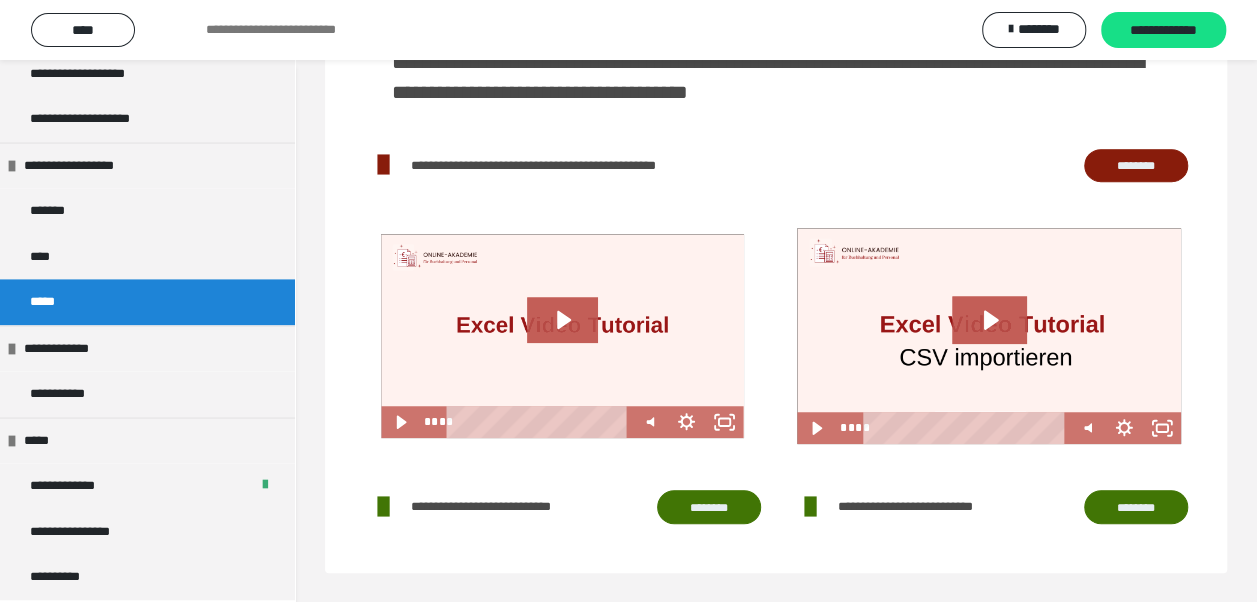 click on "**********" at bounding box center [562, 507] 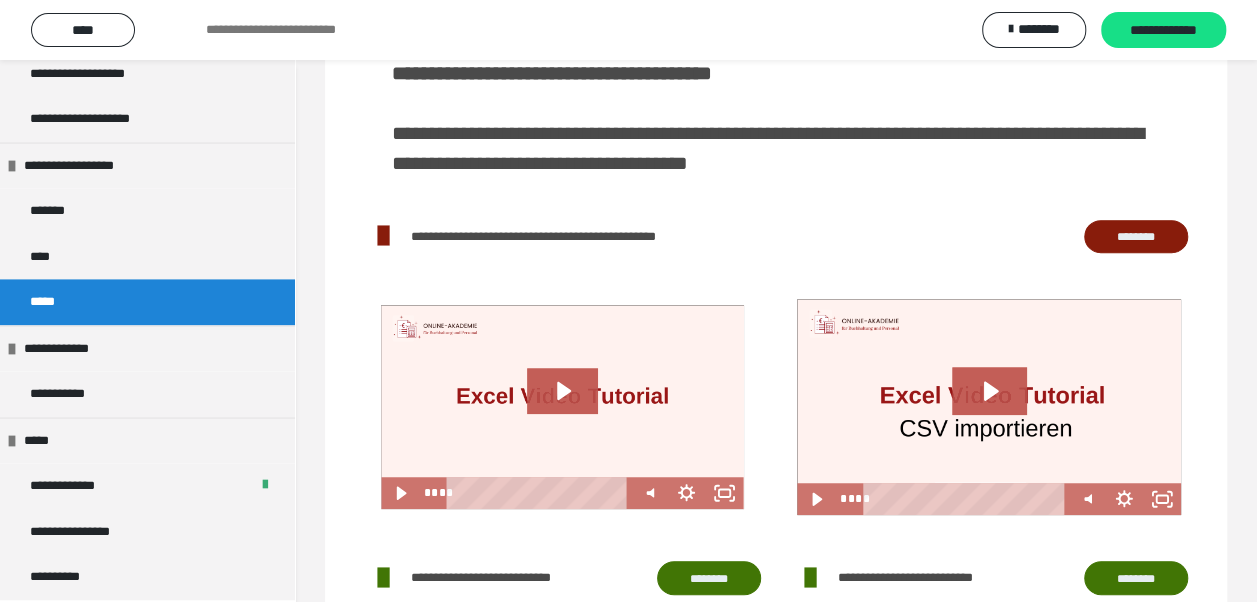 scroll, scrollTop: 444, scrollLeft: 0, axis: vertical 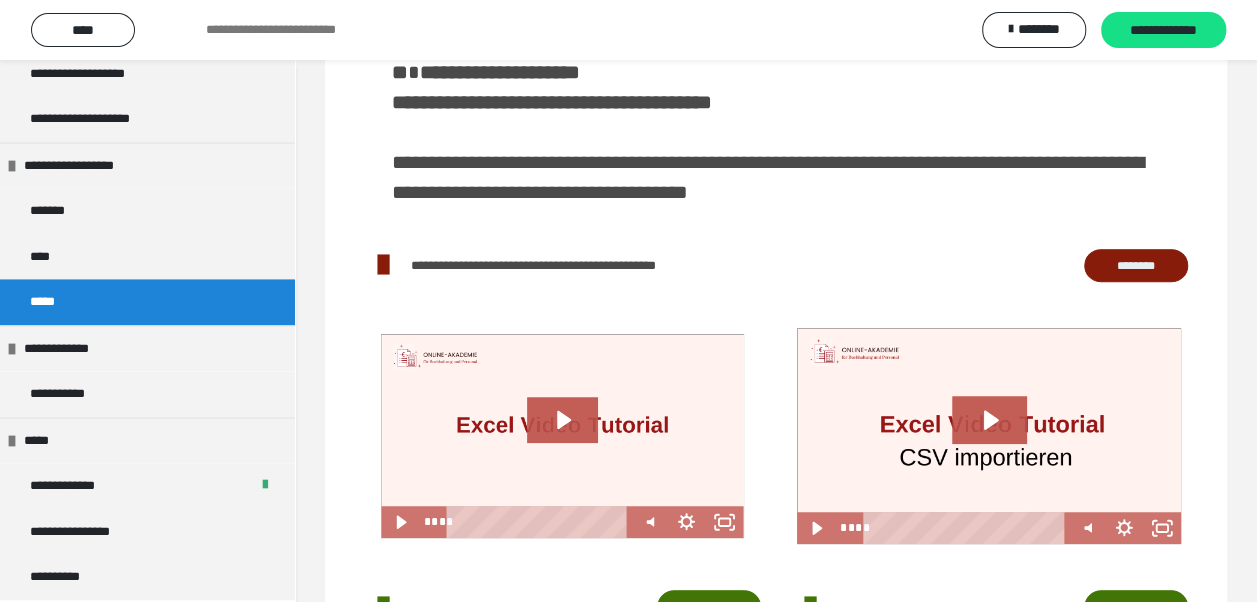 click on "**********" at bounding box center (562, 607) 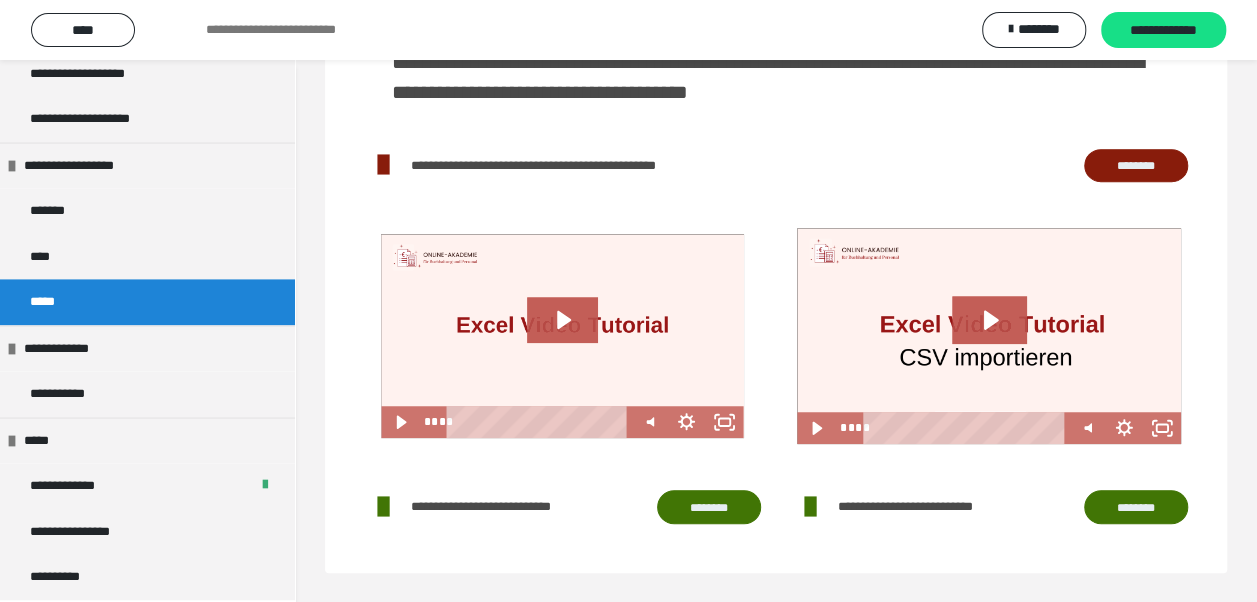 scroll, scrollTop: 544, scrollLeft: 0, axis: vertical 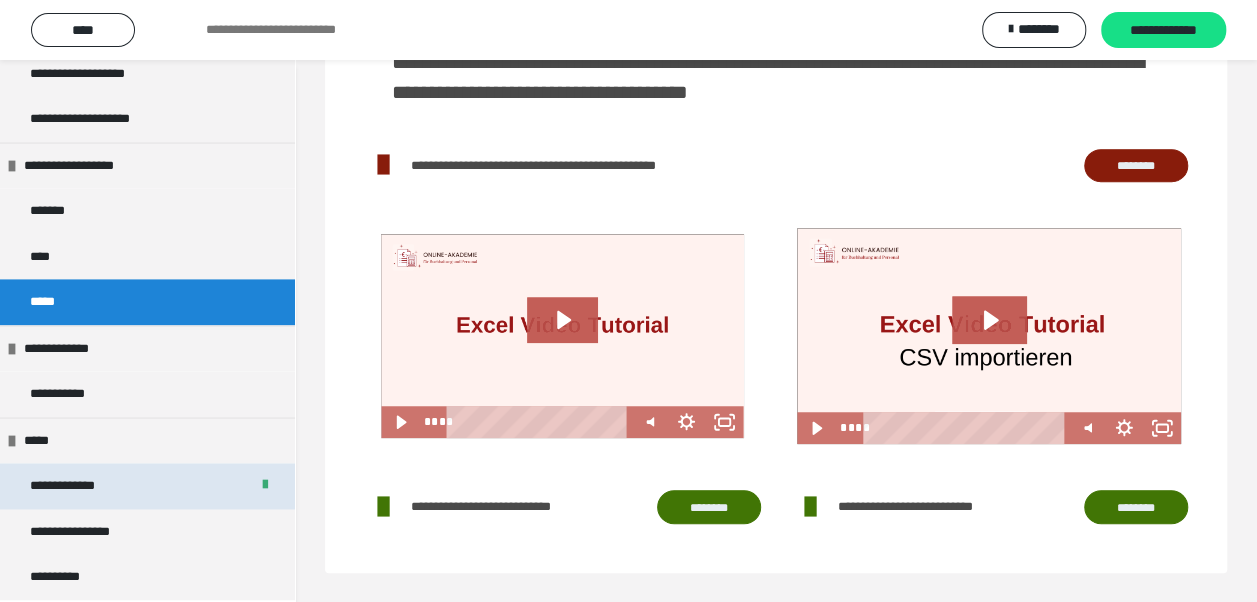 click on "**********" at bounding box center [77, 486] 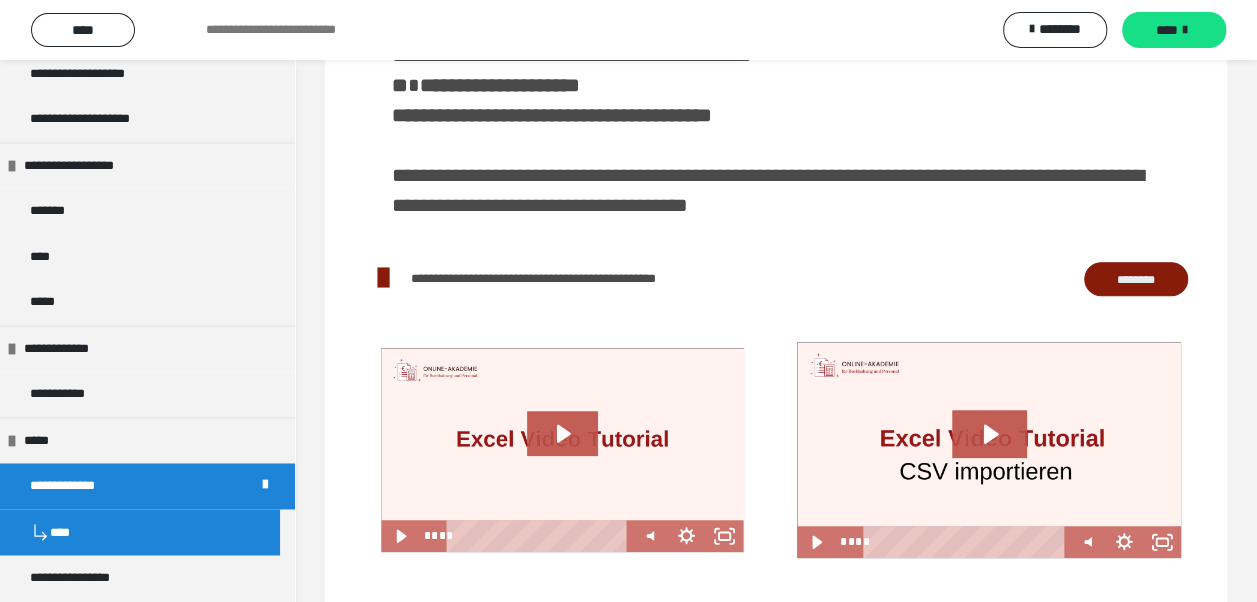 scroll, scrollTop: 261, scrollLeft: 0, axis: vertical 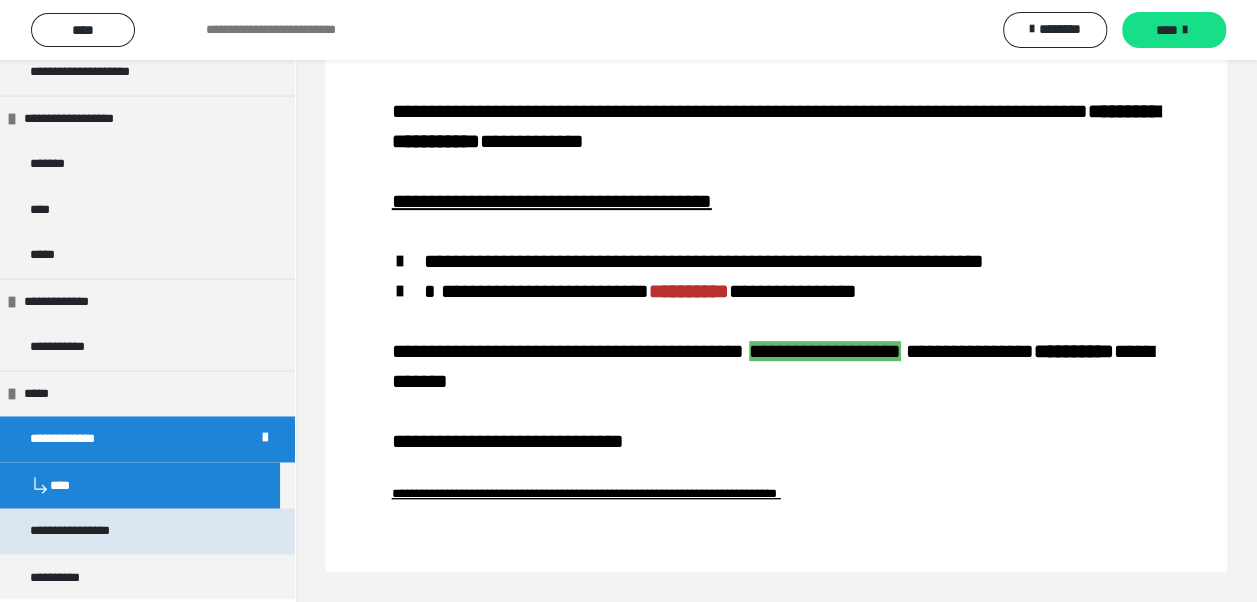 click on "**********" at bounding box center (88, 531) 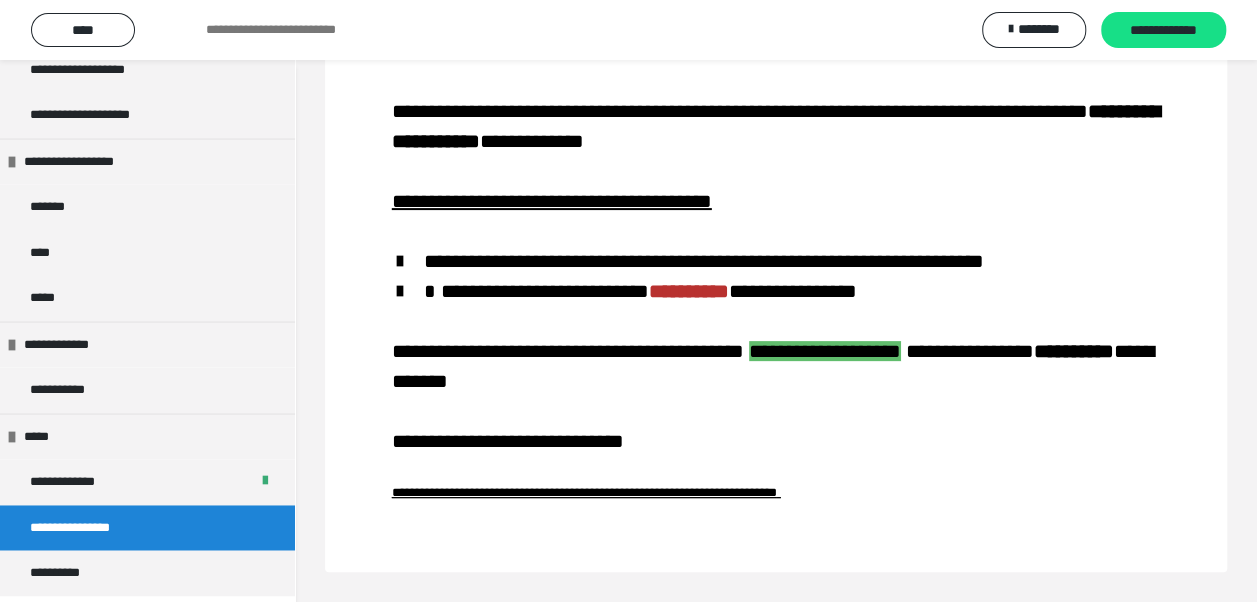scroll, scrollTop: 148, scrollLeft: 0, axis: vertical 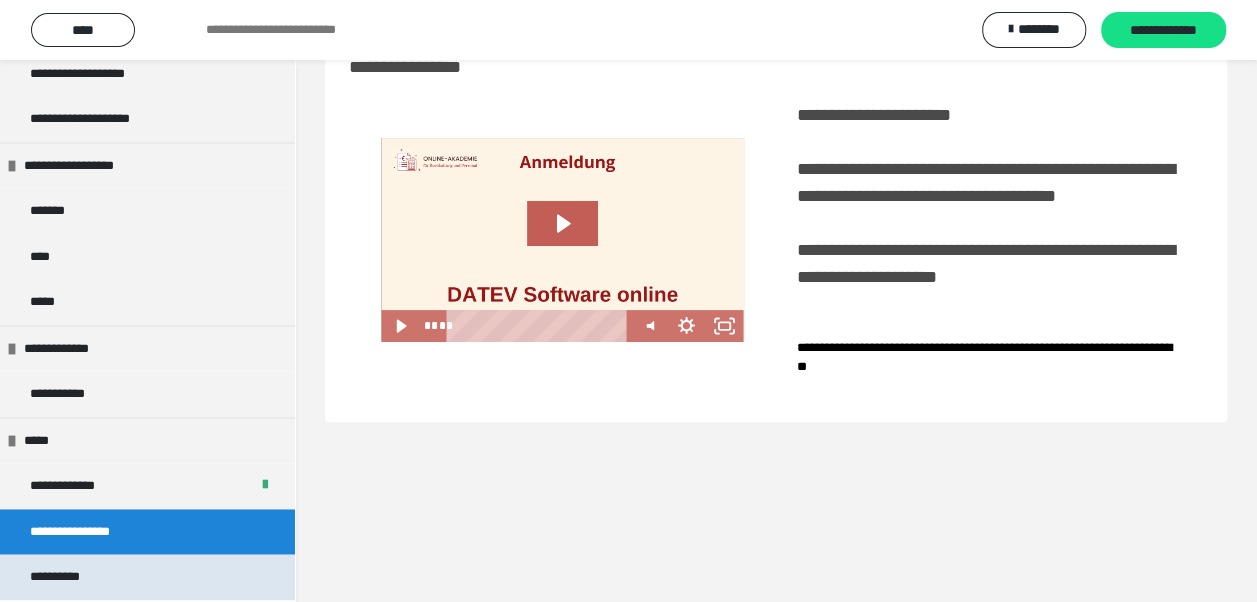 click on "**********" at bounding box center [67, 577] 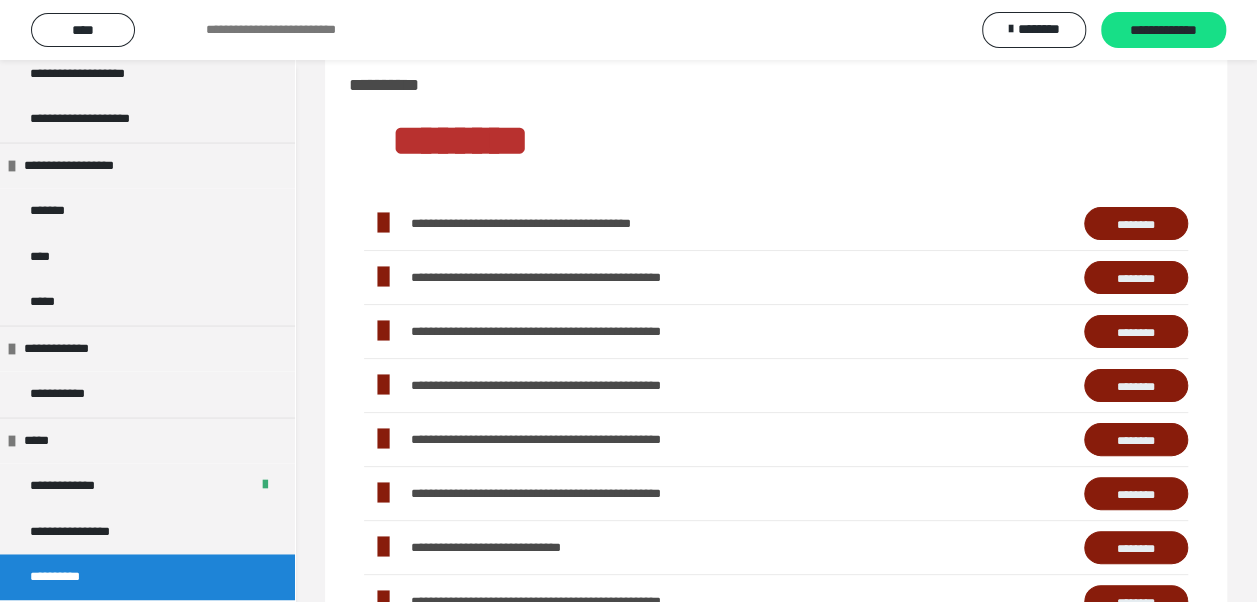 scroll, scrollTop: 0, scrollLeft: 0, axis: both 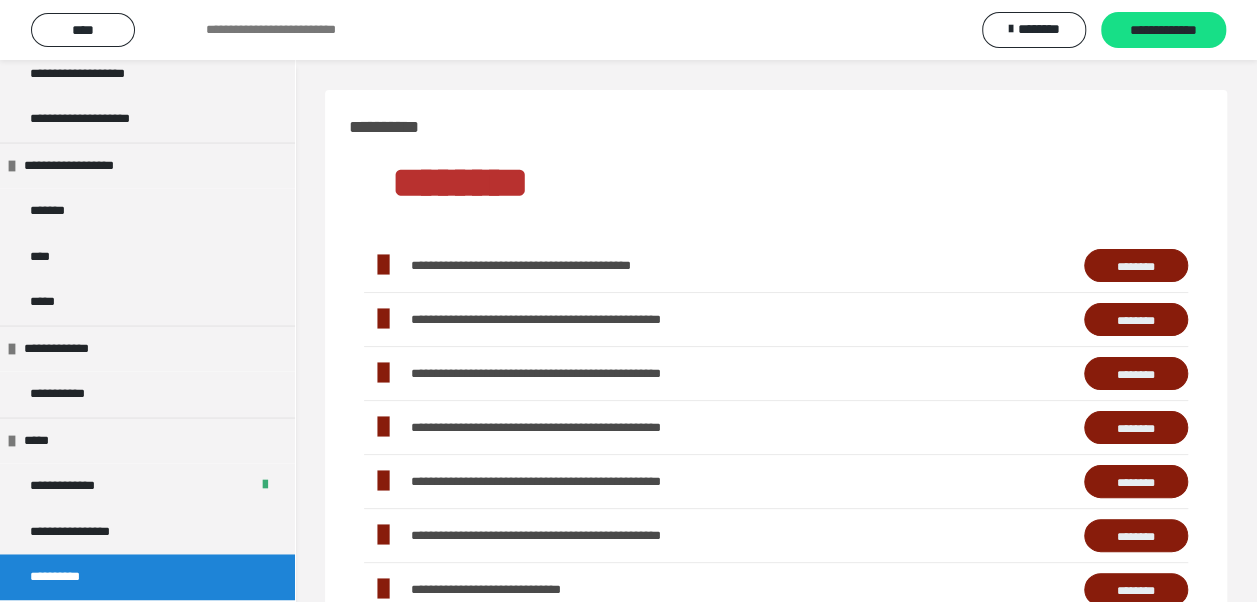 click on "********" at bounding box center (1136, 265) 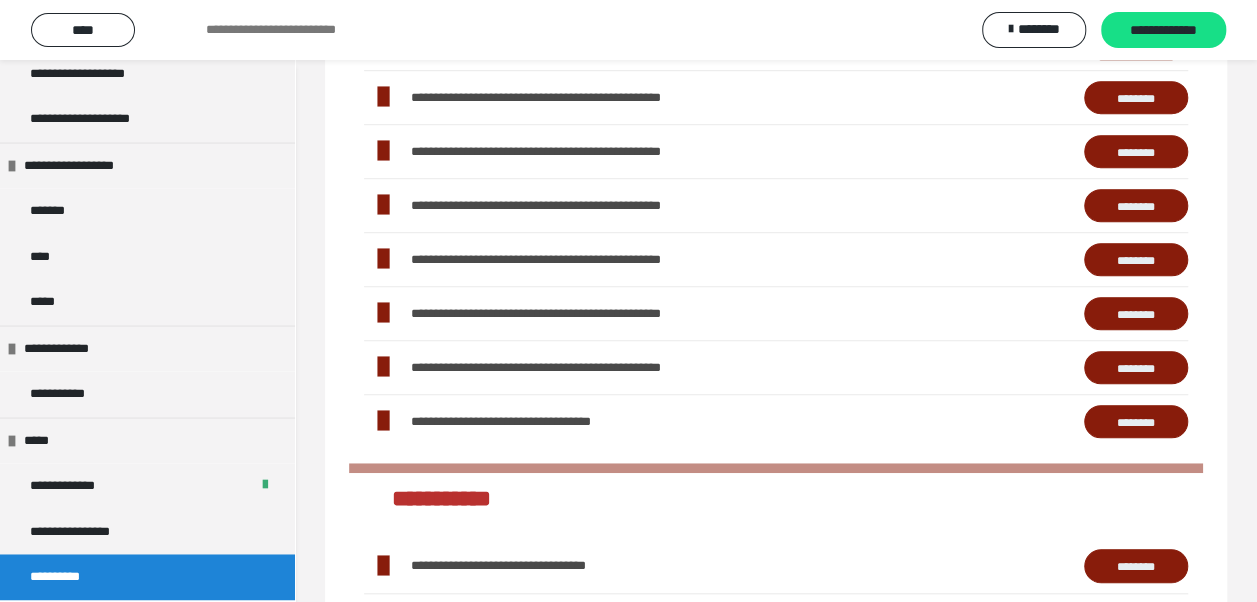 scroll, scrollTop: 500, scrollLeft: 0, axis: vertical 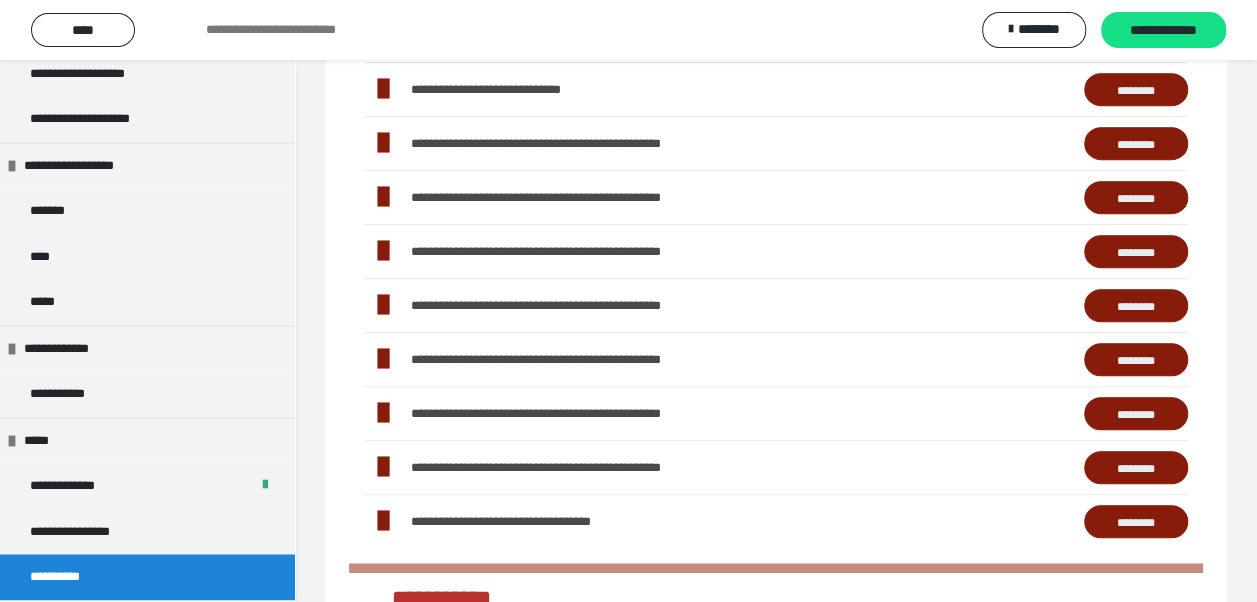 click on "********" at bounding box center [1136, 143] 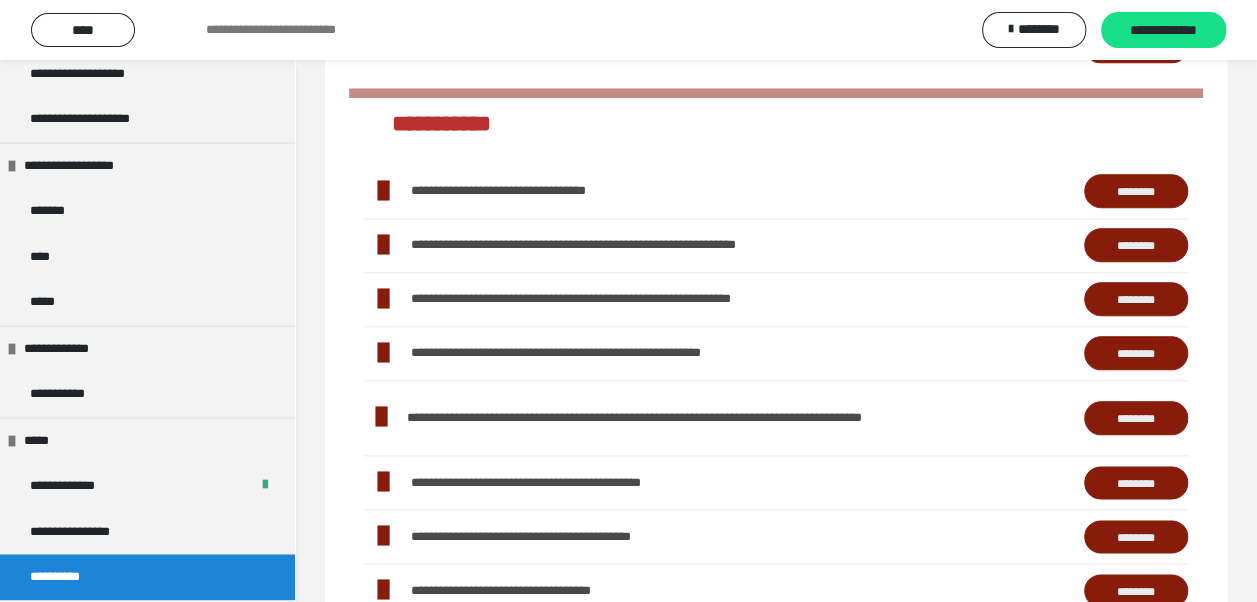 scroll, scrollTop: 1000, scrollLeft: 0, axis: vertical 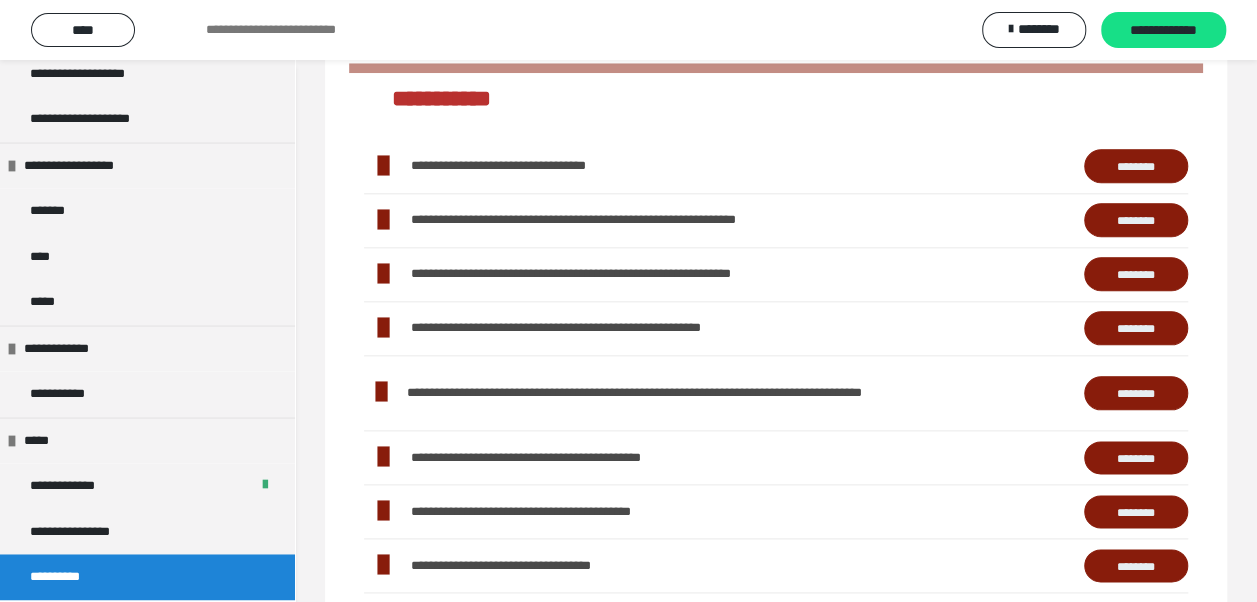 click on "********" at bounding box center (1136, 165) 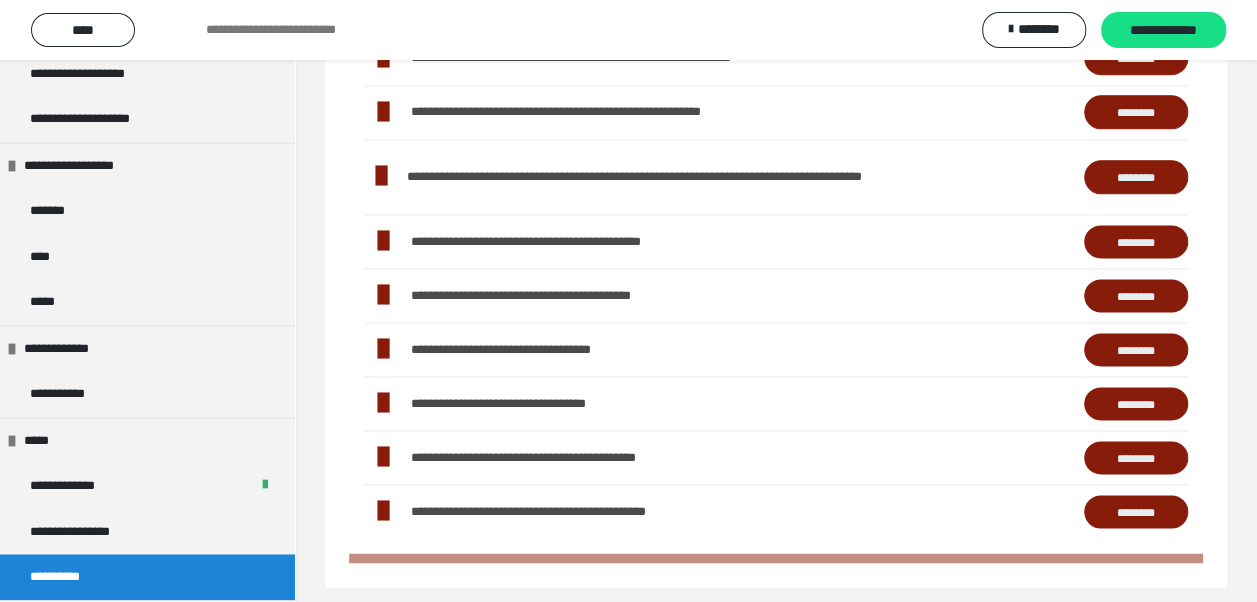 scroll, scrollTop: 1224, scrollLeft: 0, axis: vertical 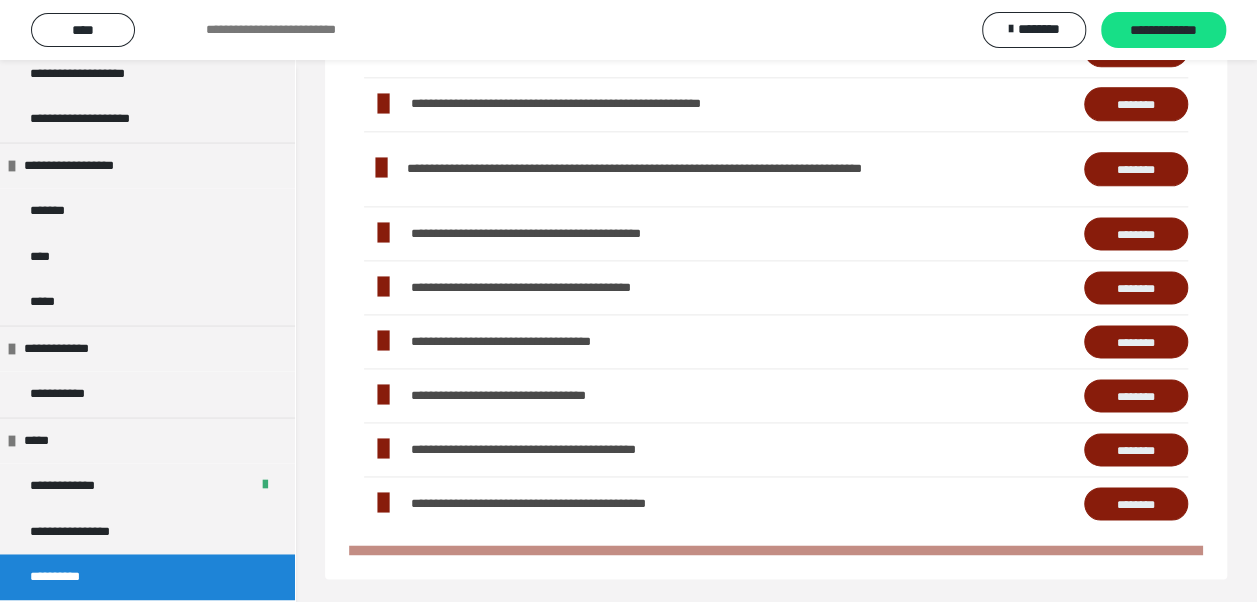 click on "********" at bounding box center (1136, 395) 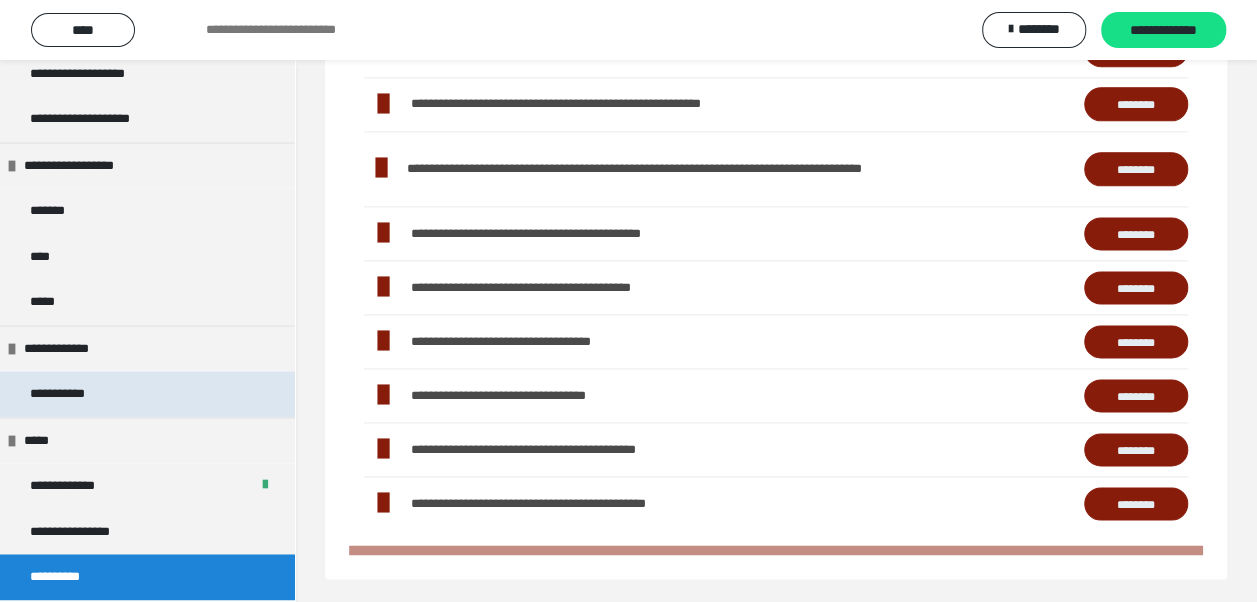 click on "**********" at bounding box center (68, 394) 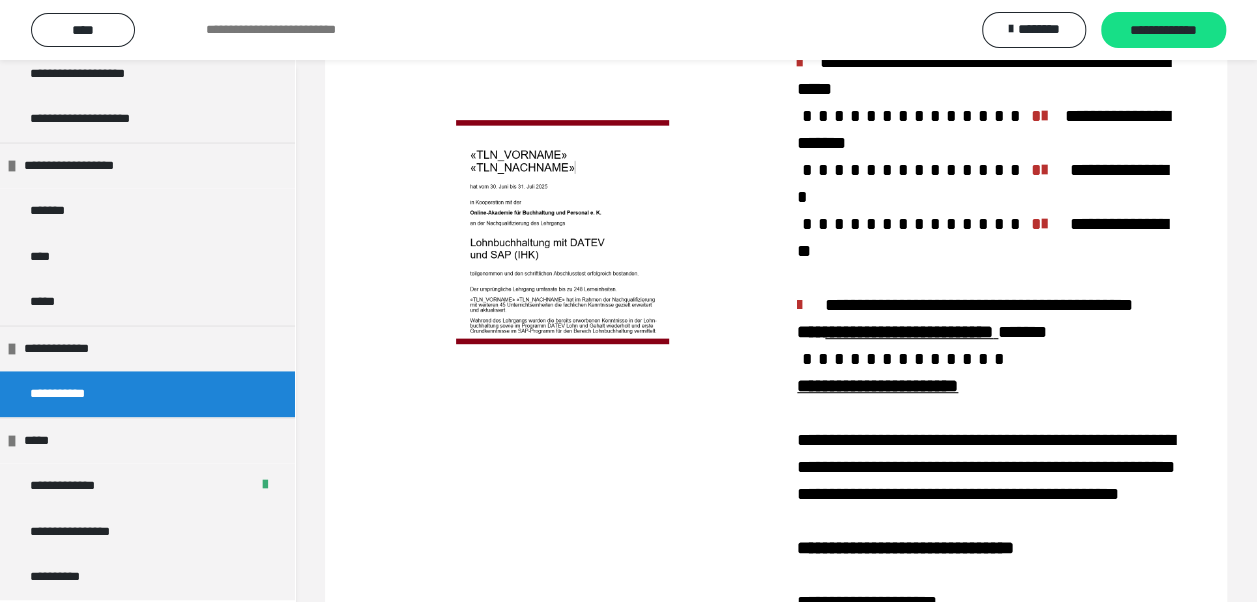 scroll, scrollTop: 384, scrollLeft: 0, axis: vertical 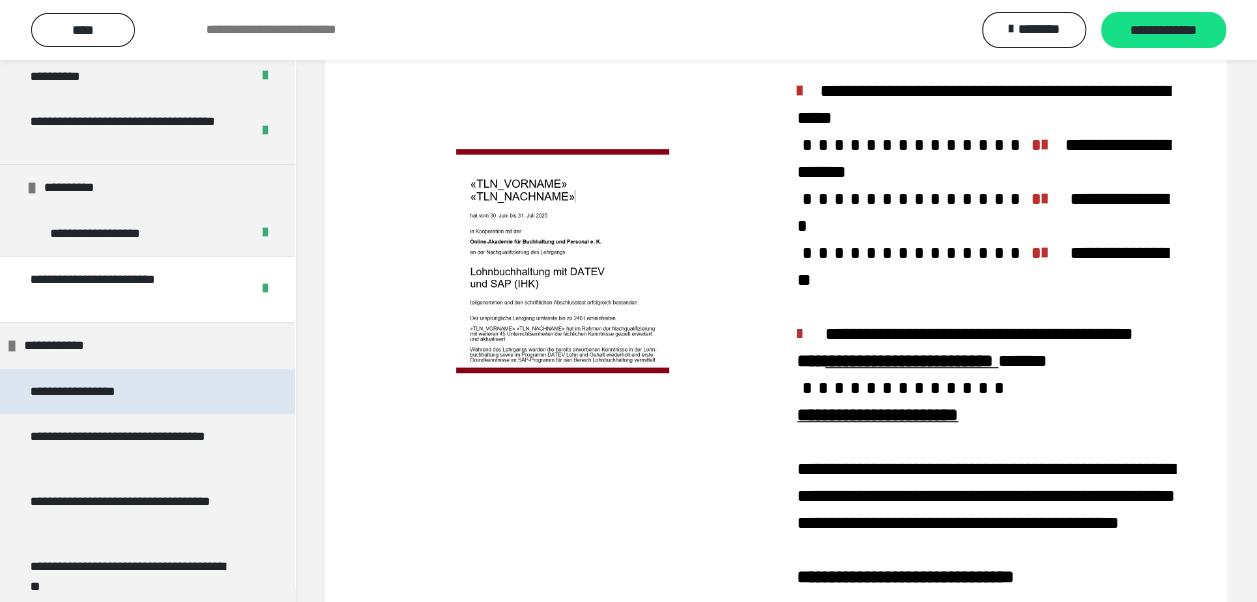 click on "**********" at bounding box center (93, 392) 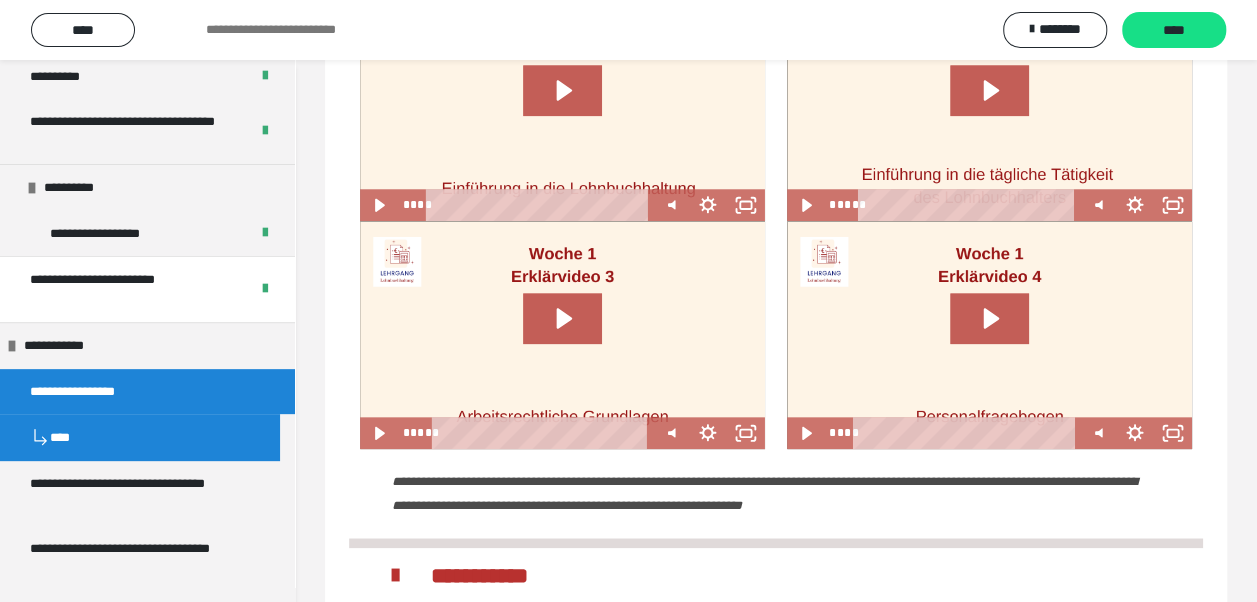 scroll, scrollTop: 784, scrollLeft: 0, axis: vertical 